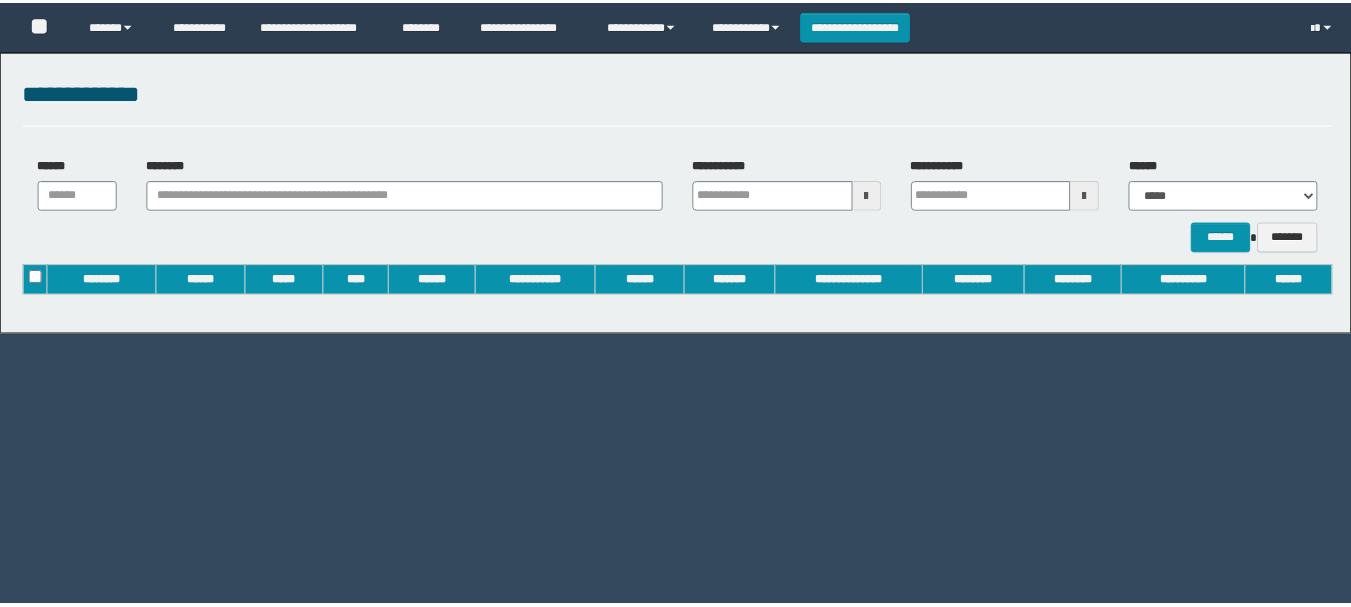 scroll, scrollTop: 0, scrollLeft: 0, axis: both 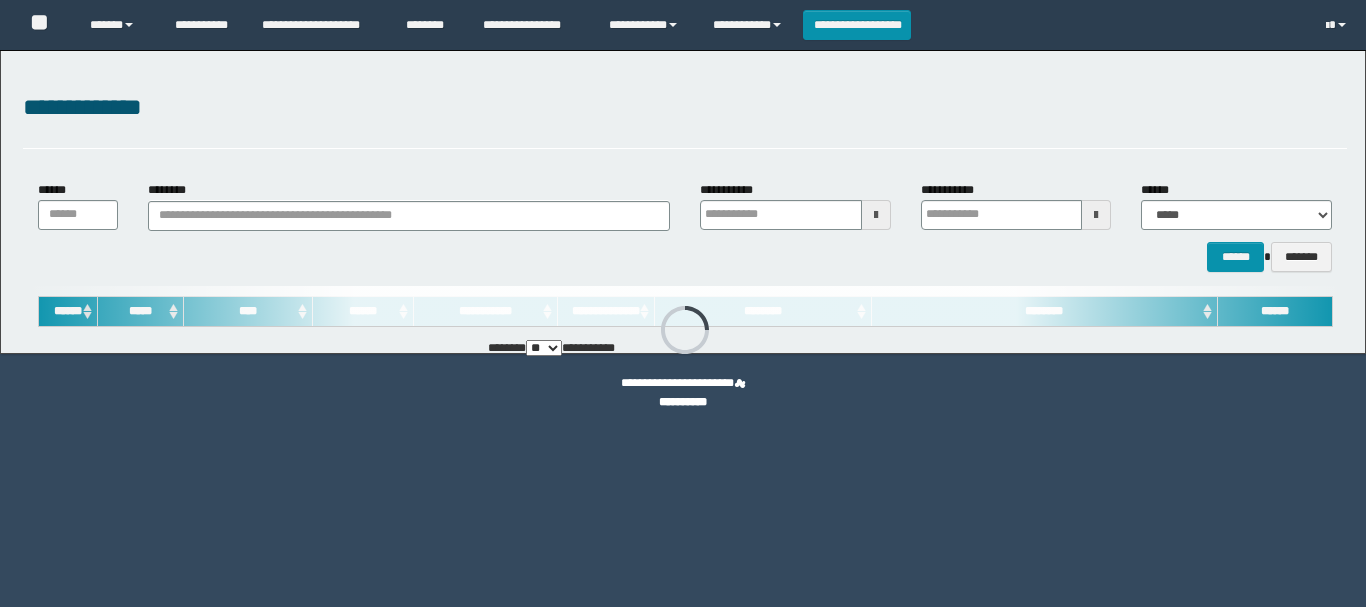 type on "**********" 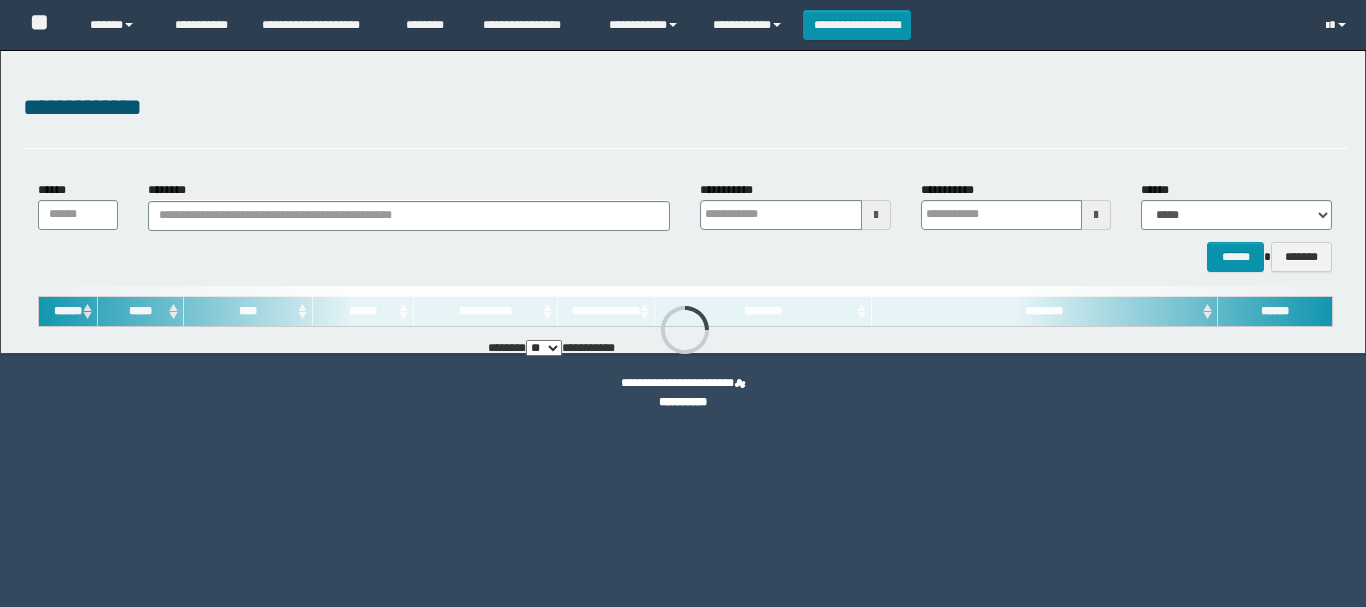 type on "**********" 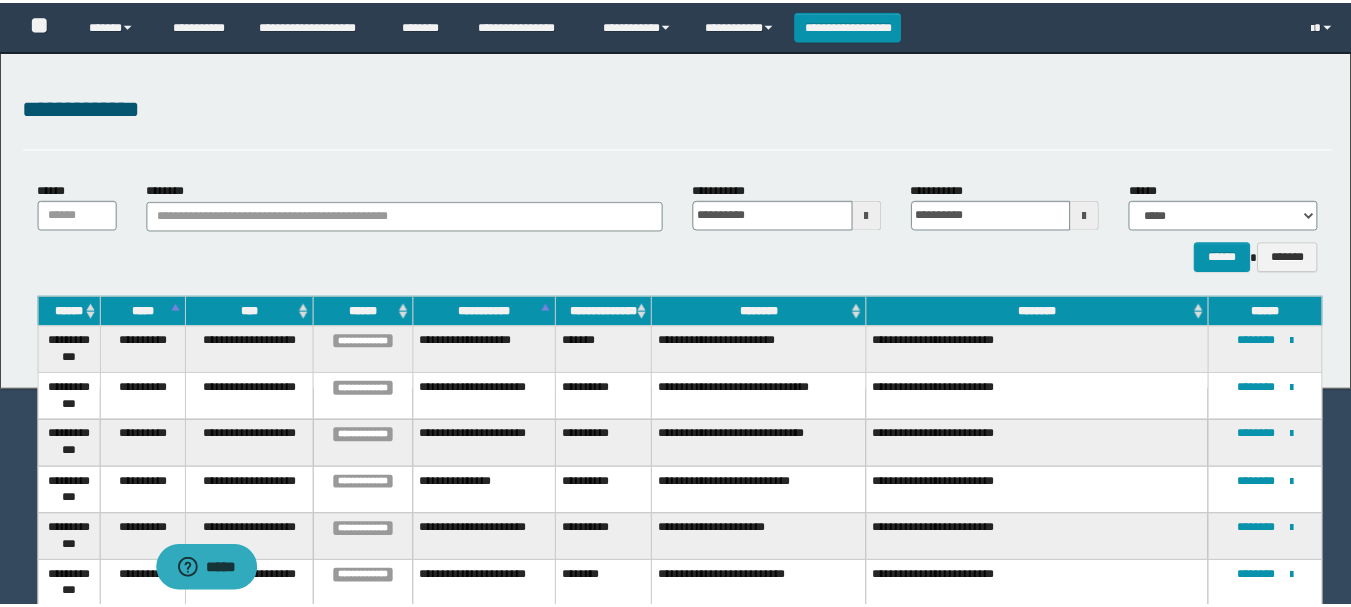 scroll, scrollTop: 0, scrollLeft: 0, axis: both 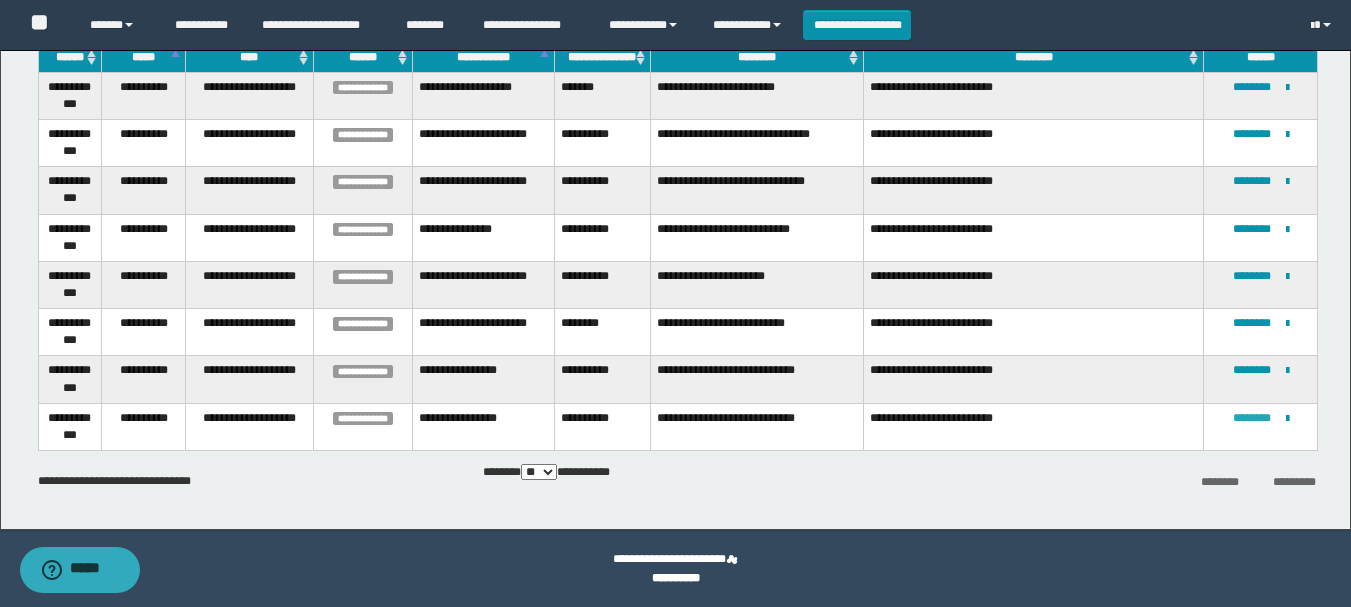 click on "********" at bounding box center (1252, 418) 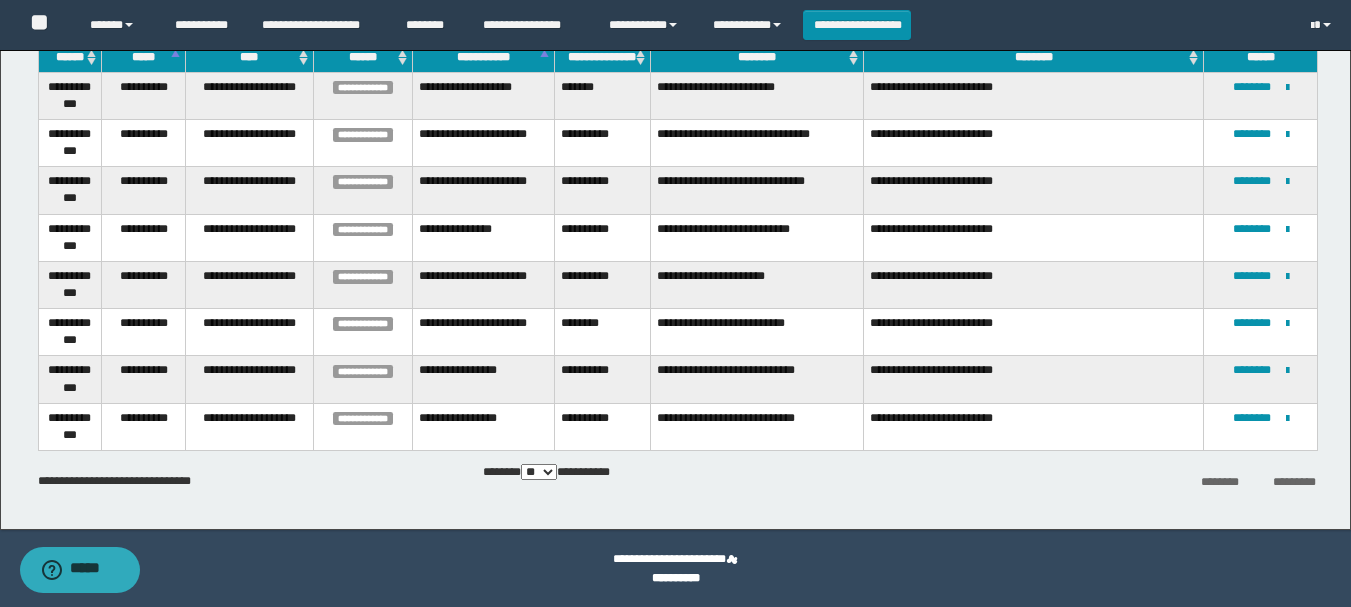 scroll, scrollTop: 0, scrollLeft: 0, axis: both 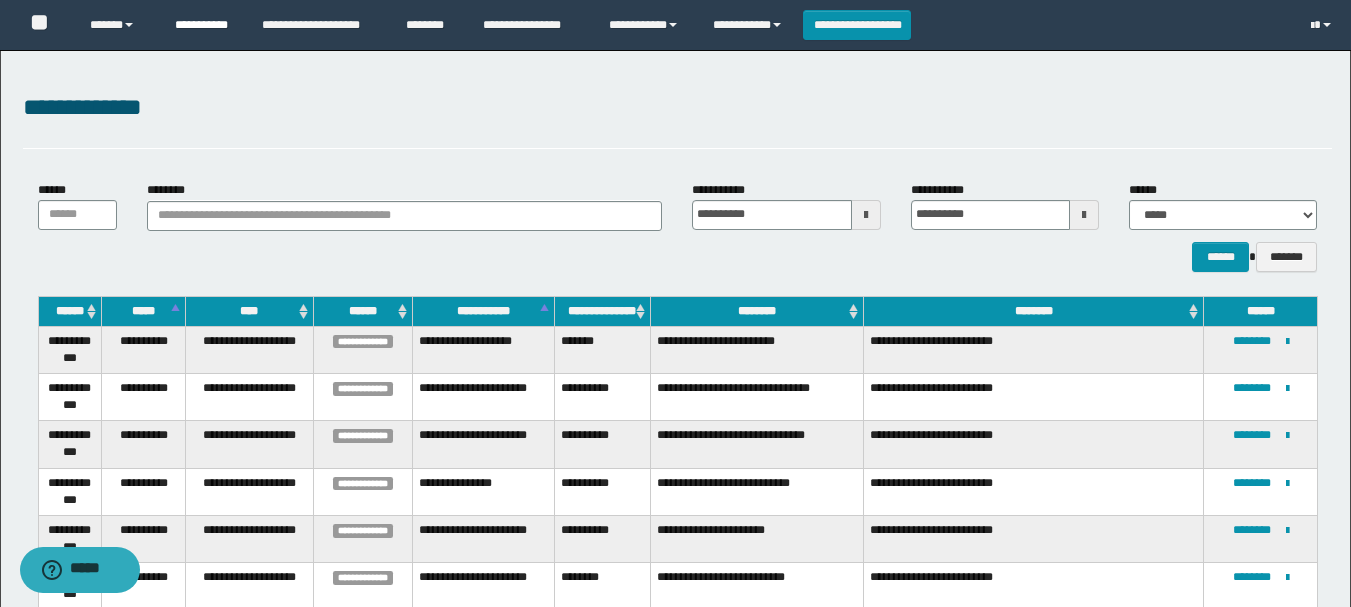 click on "**********" at bounding box center (203, 25) 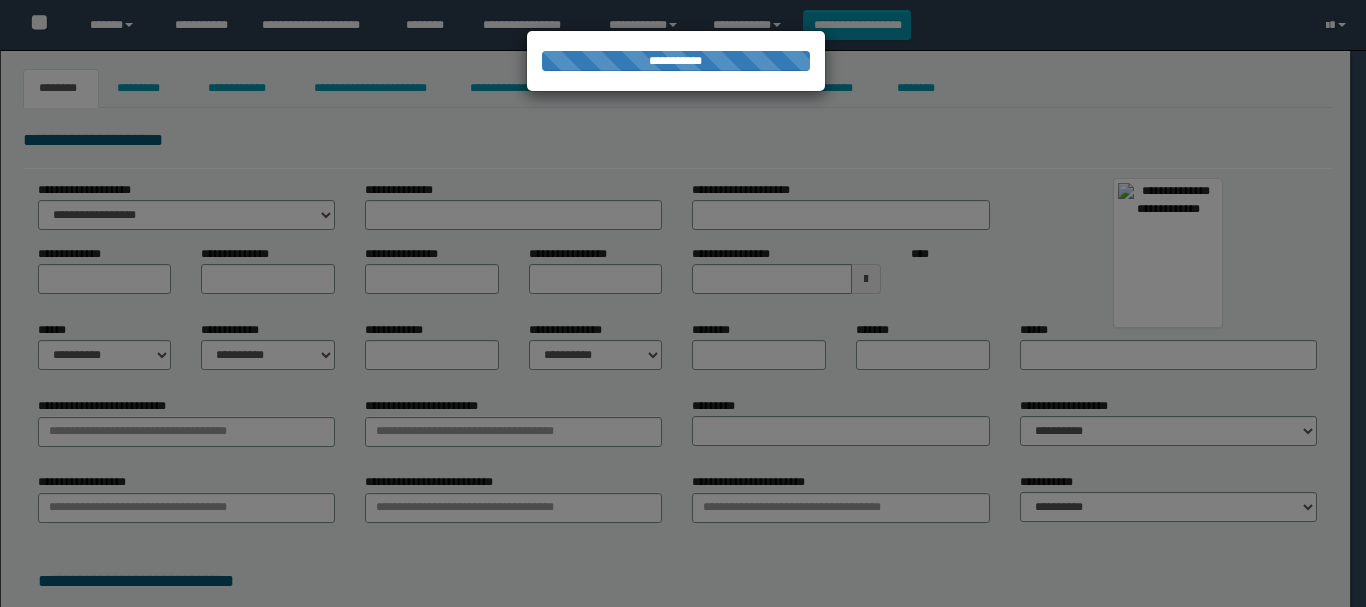 type on "******" 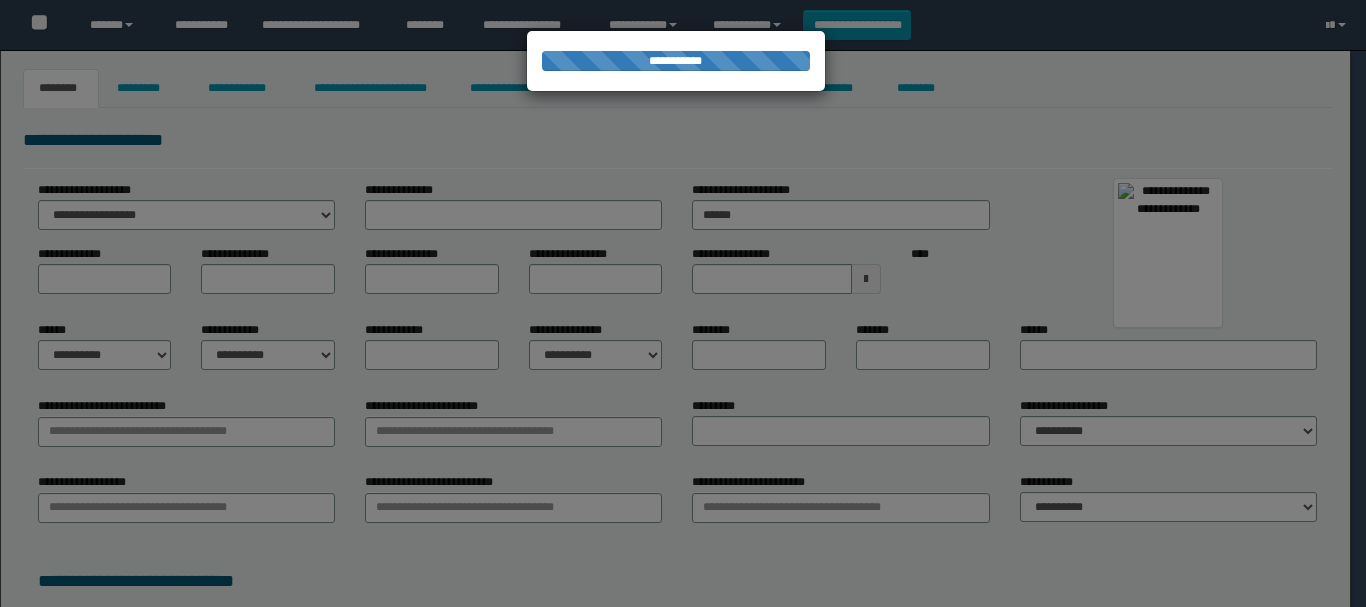 type on "*********" 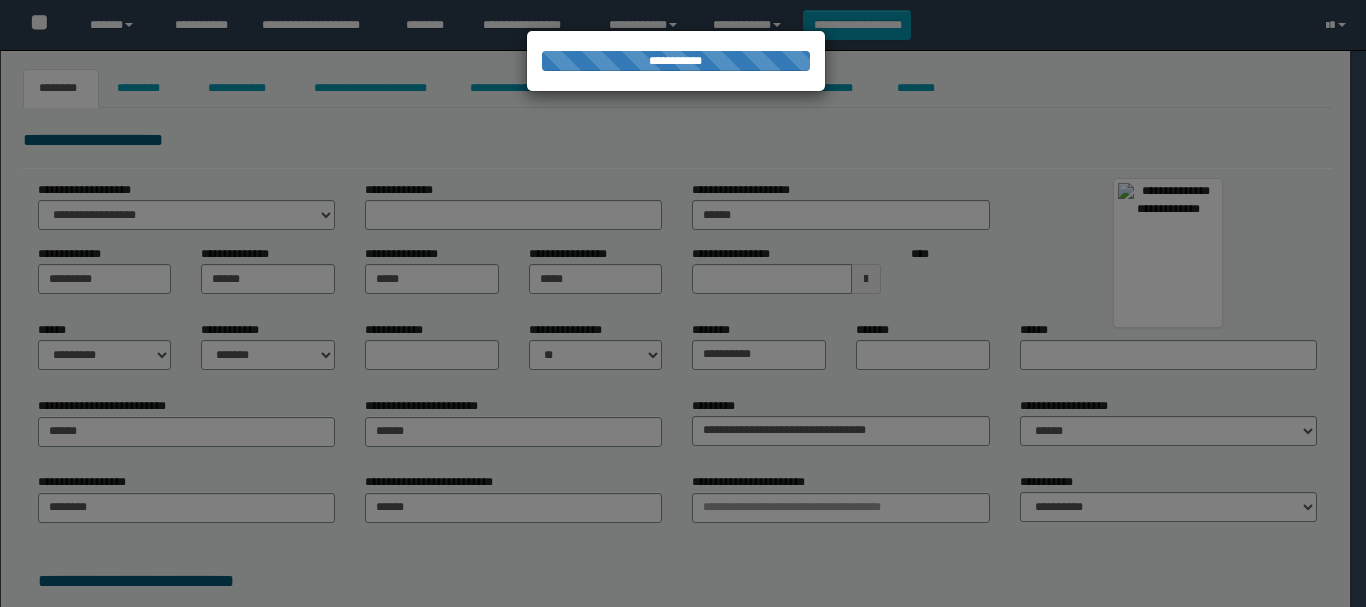 type on "******" 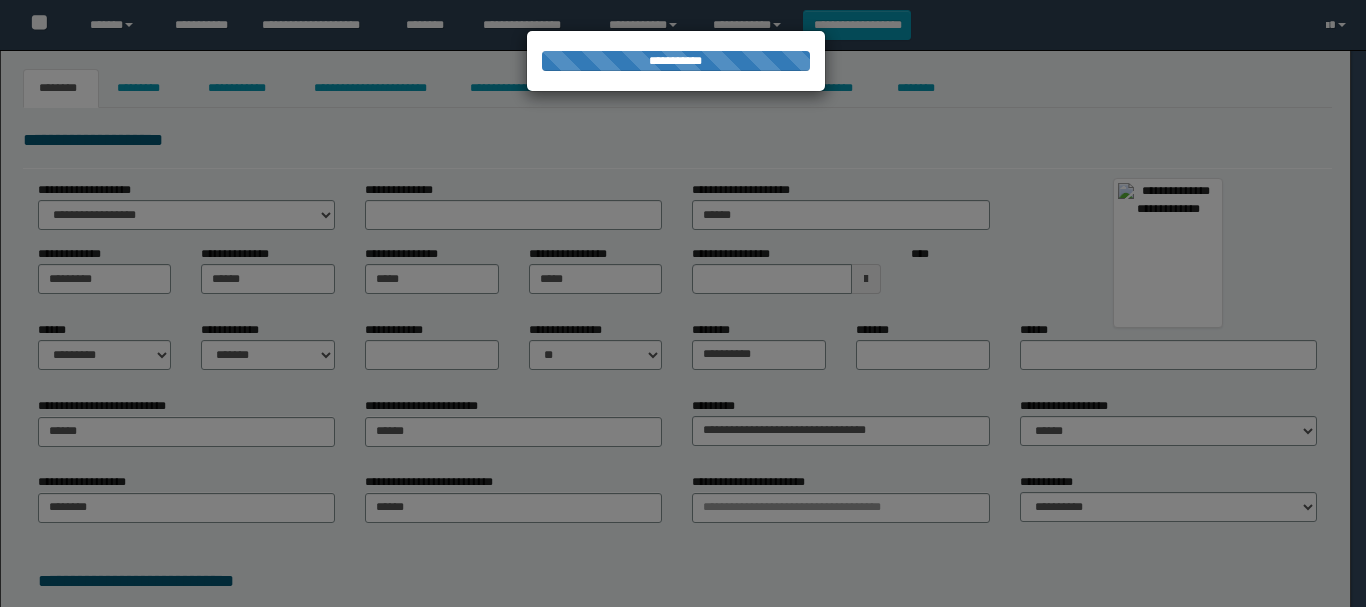 type on "**********" 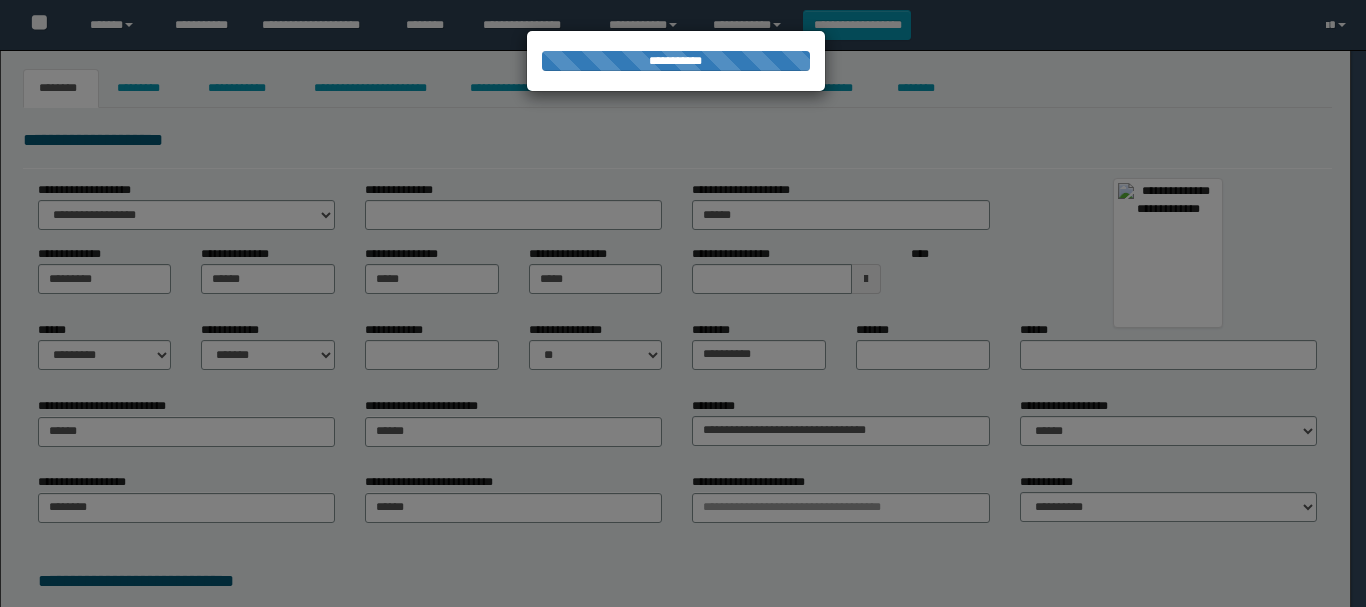 type on "**********" 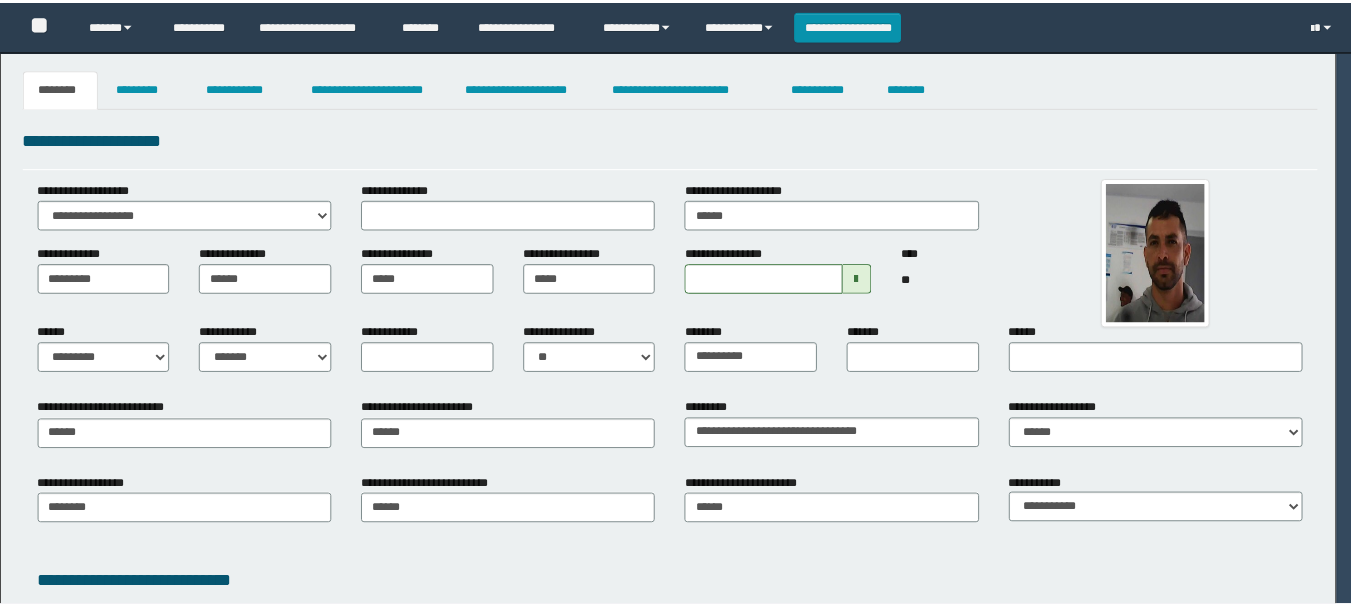 scroll, scrollTop: 0, scrollLeft: 0, axis: both 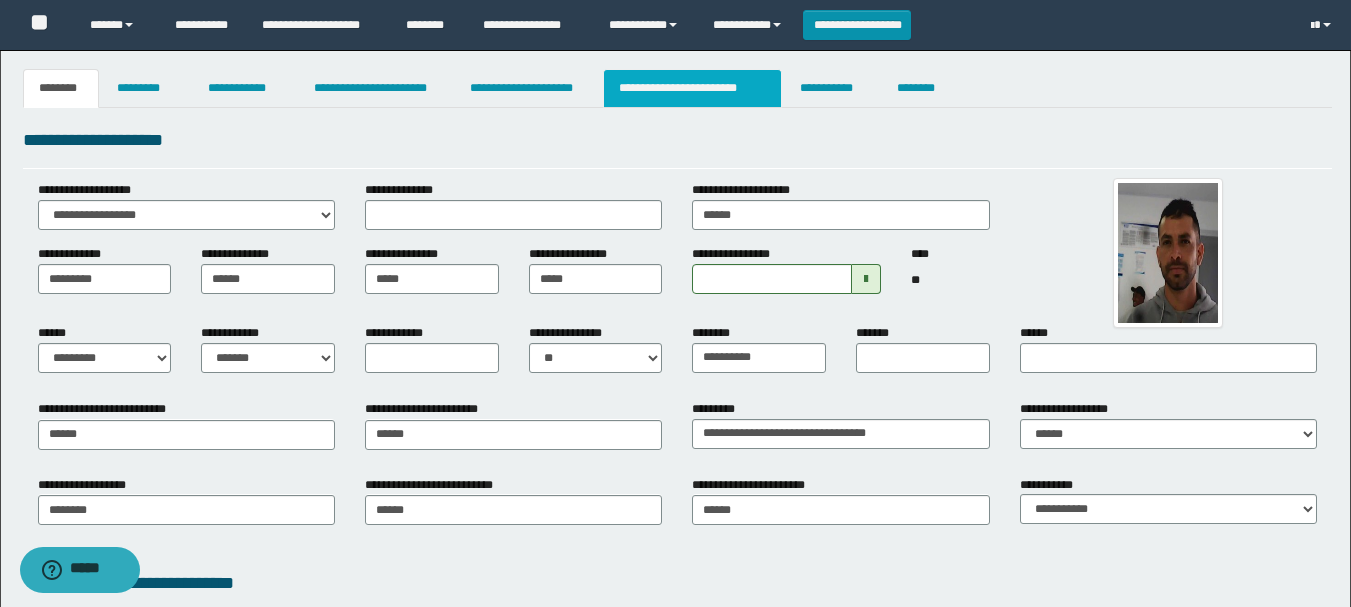 click on "**********" at bounding box center (693, 88) 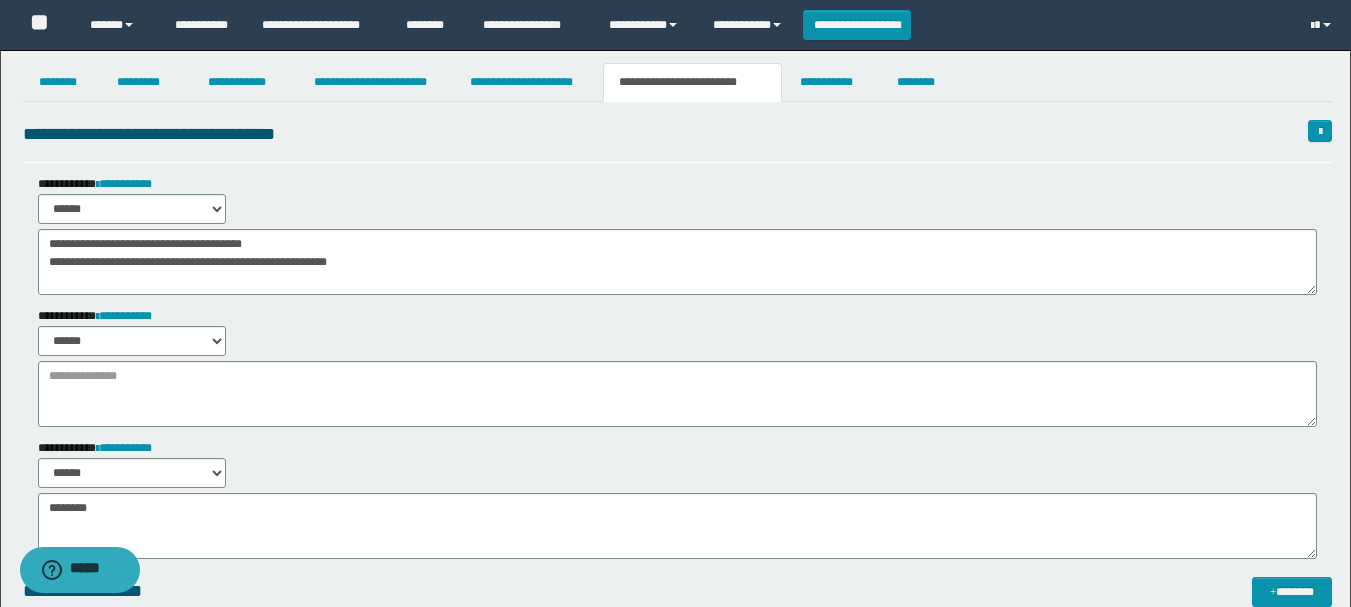scroll, scrollTop: 0, scrollLeft: 0, axis: both 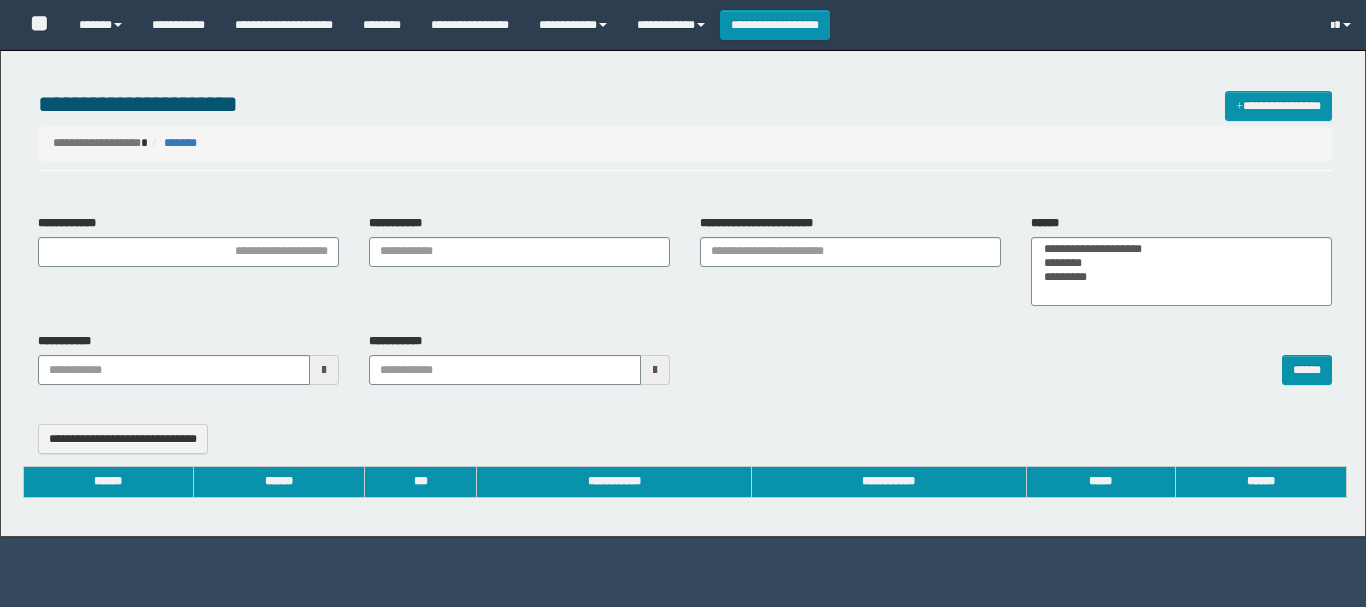select 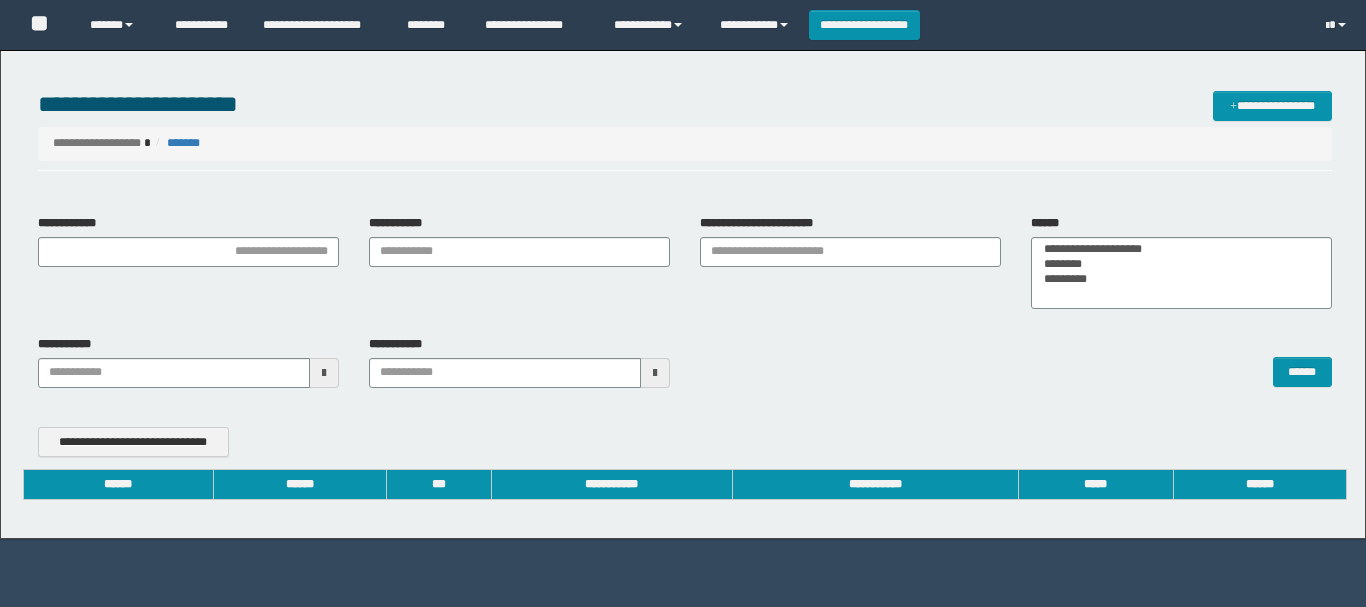 scroll, scrollTop: 0, scrollLeft: 0, axis: both 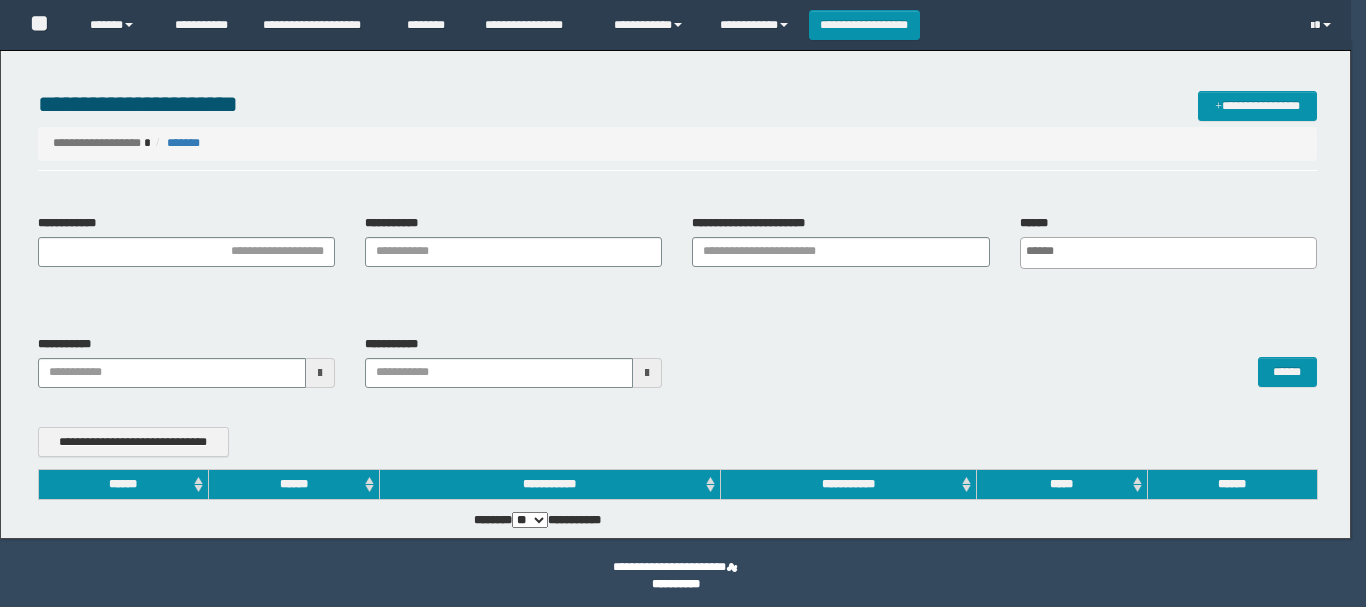 type on "**********" 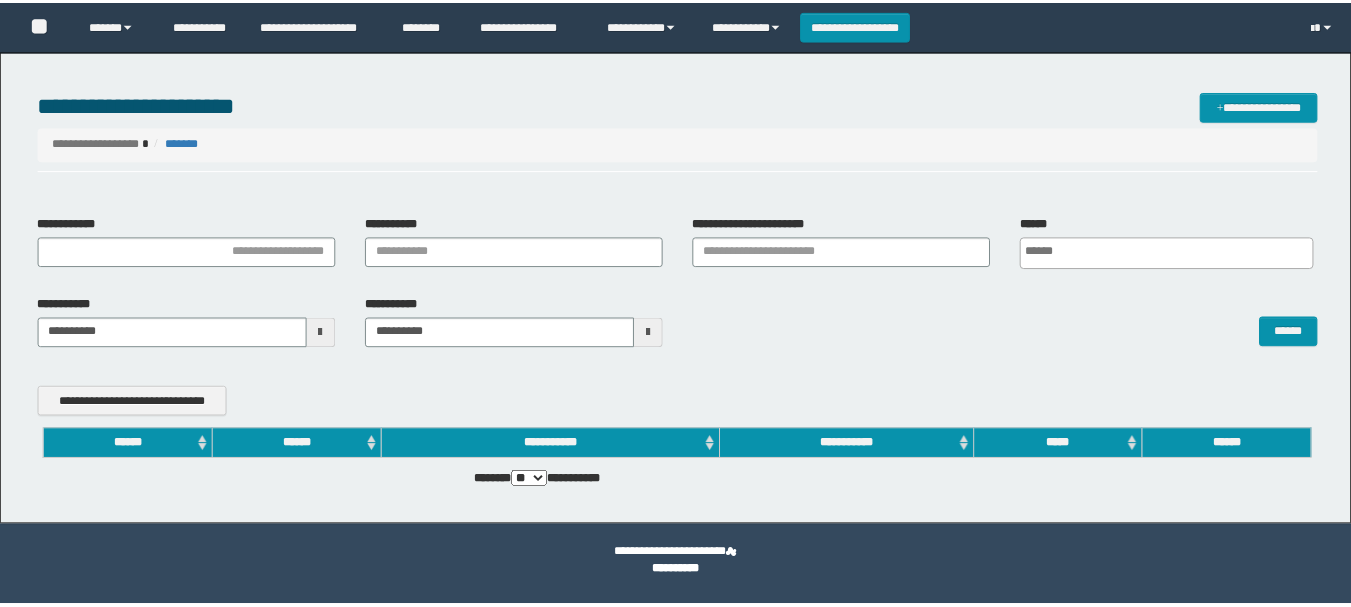 scroll, scrollTop: 0, scrollLeft: 0, axis: both 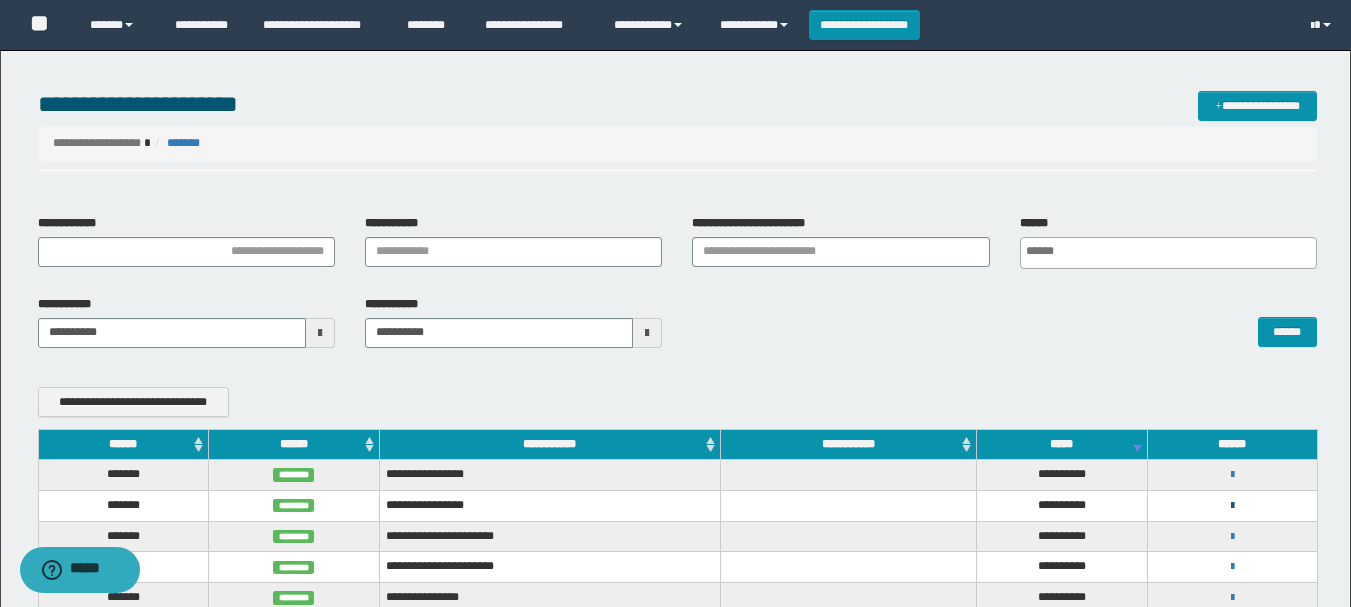click at bounding box center [1232, 506] 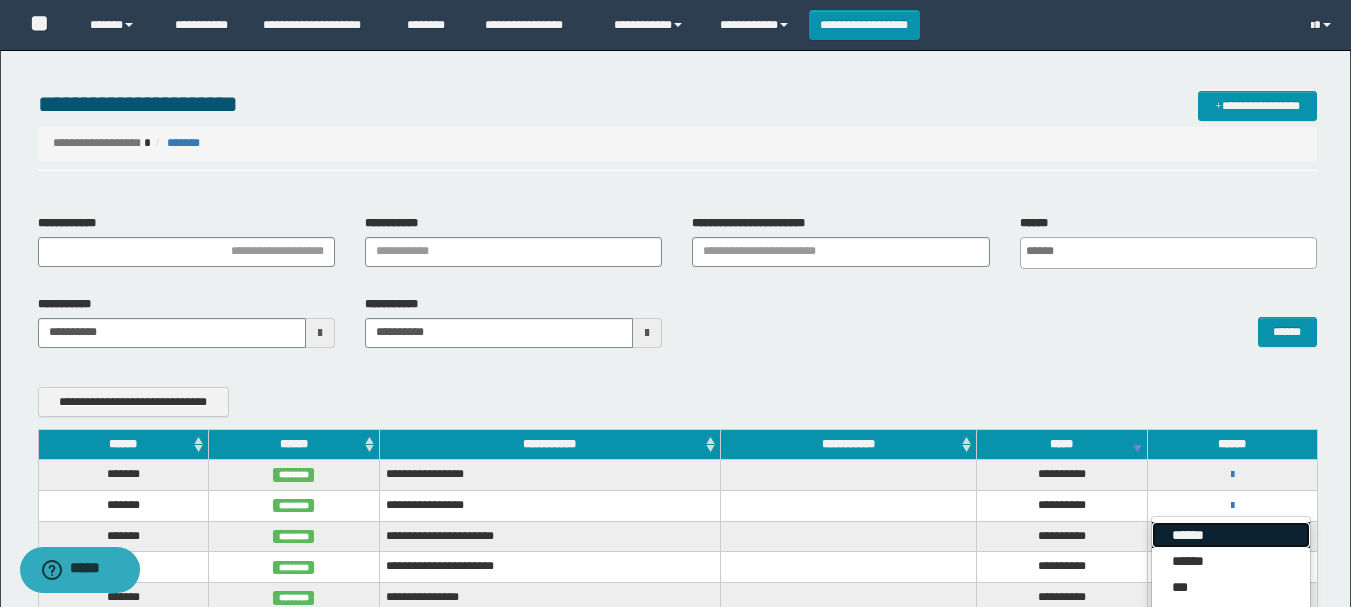 click on "******" at bounding box center (1231, 535) 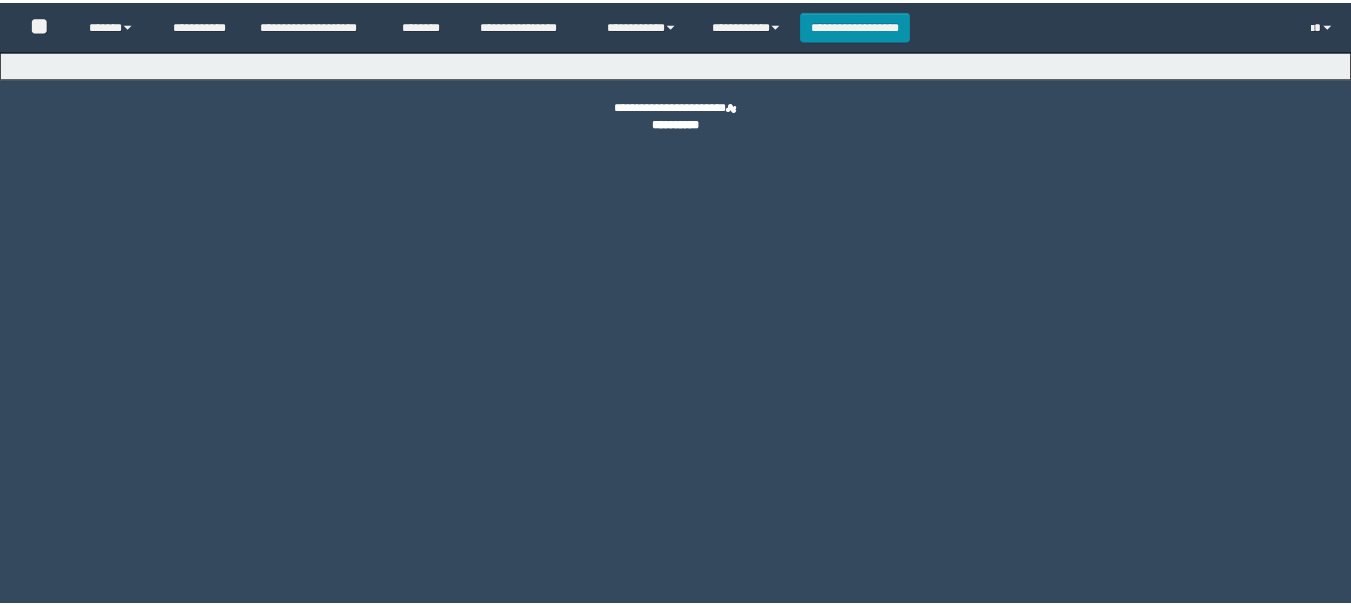 scroll, scrollTop: 0, scrollLeft: 0, axis: both 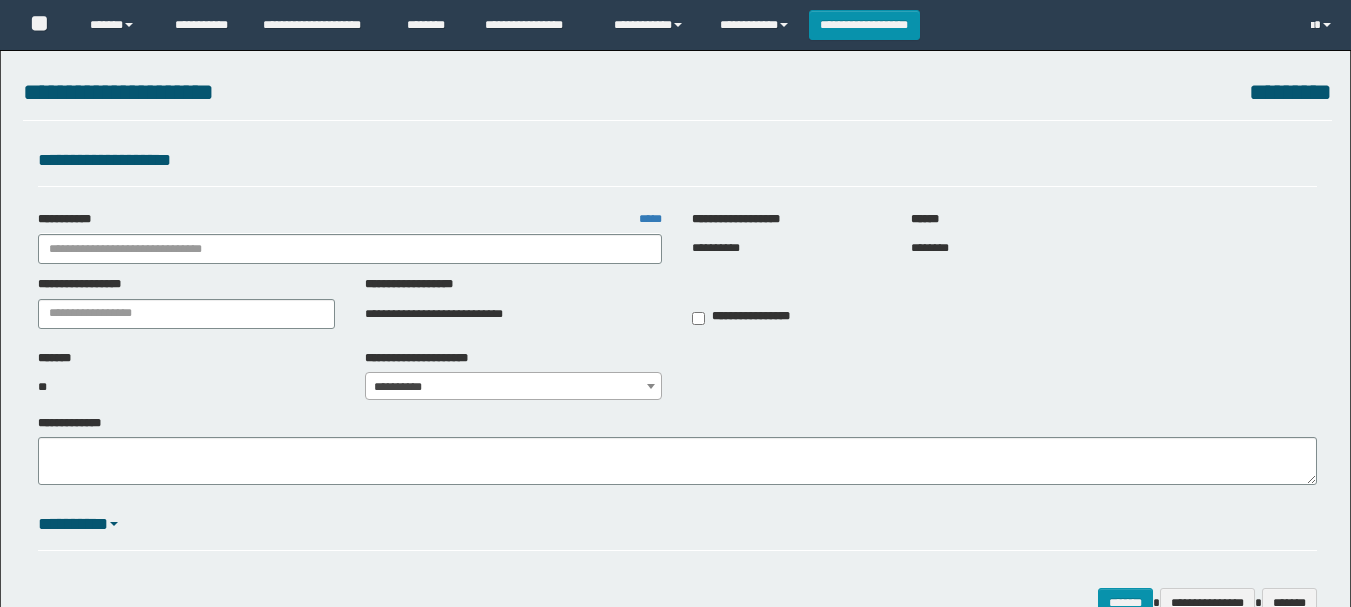 type on "**********" 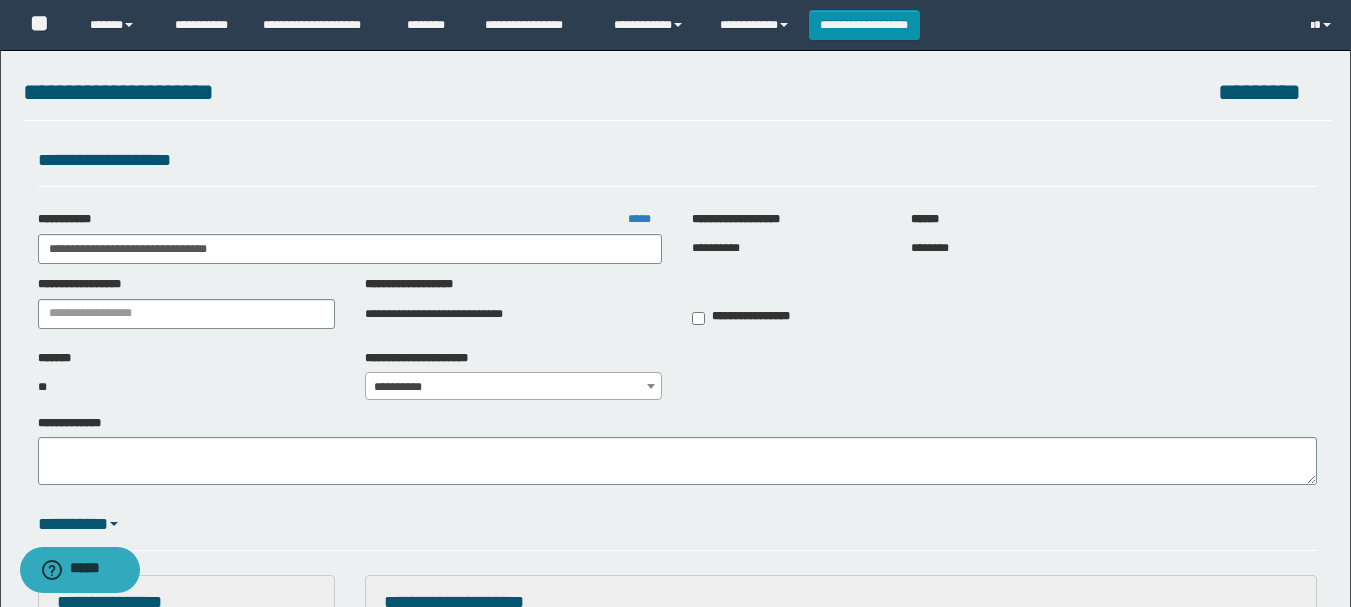 scroll, scrollTop: 0, scrollLeft: 0, axis: both 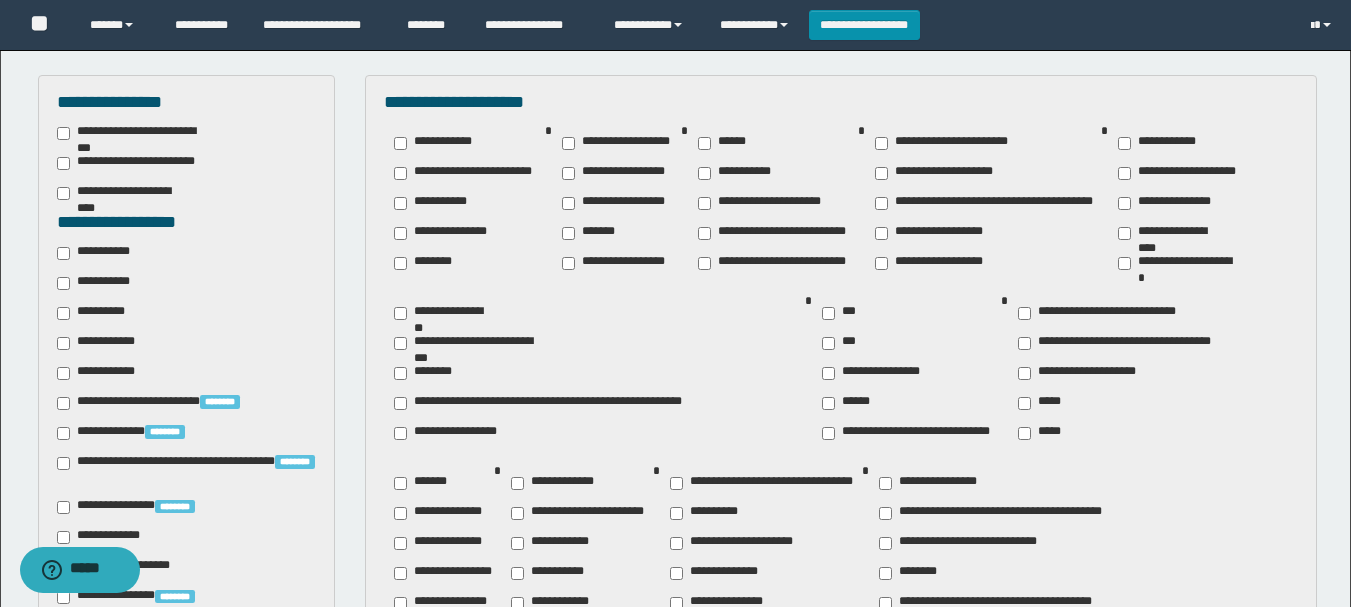 click on "**********" at bounding box center (97, 313) 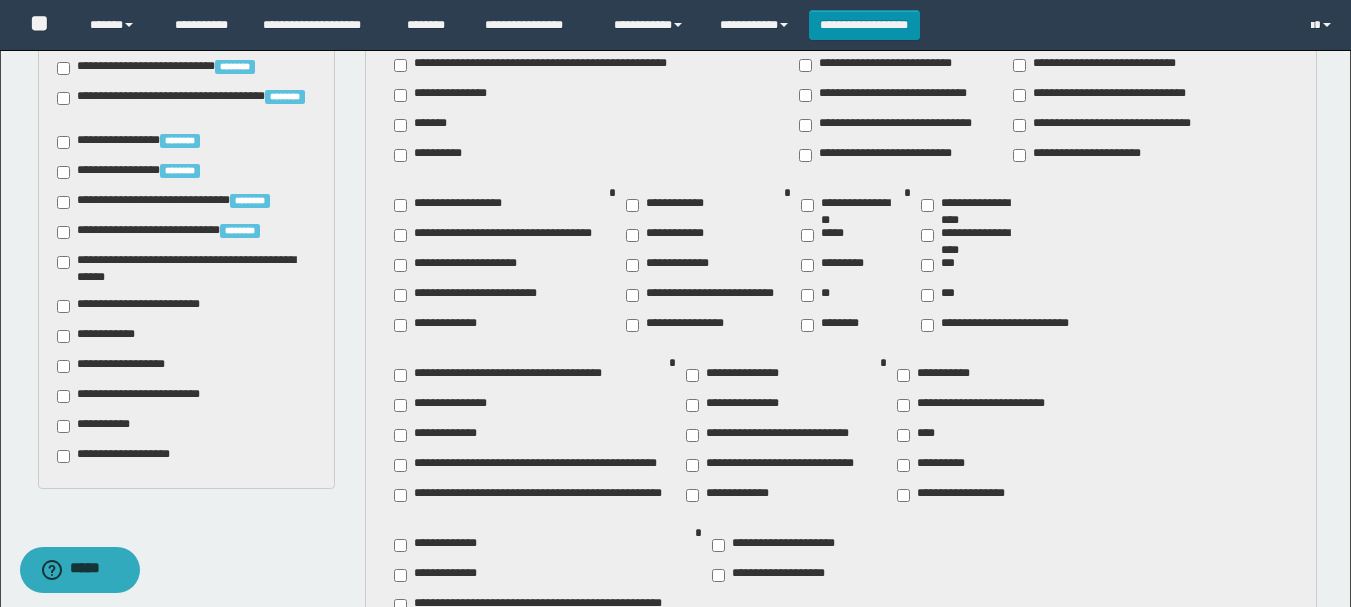scroll, scrollTop: 1681, scrollLeft: 0, axis: vertical 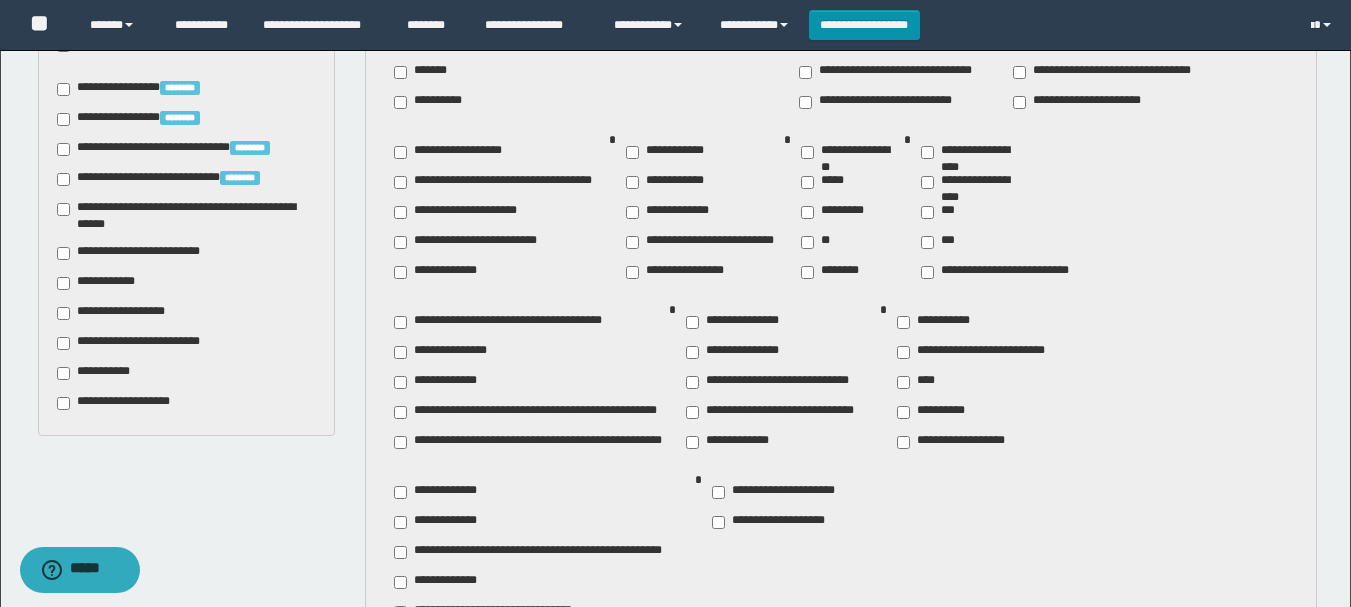 click on "**********" at bounding box center [97, 373] 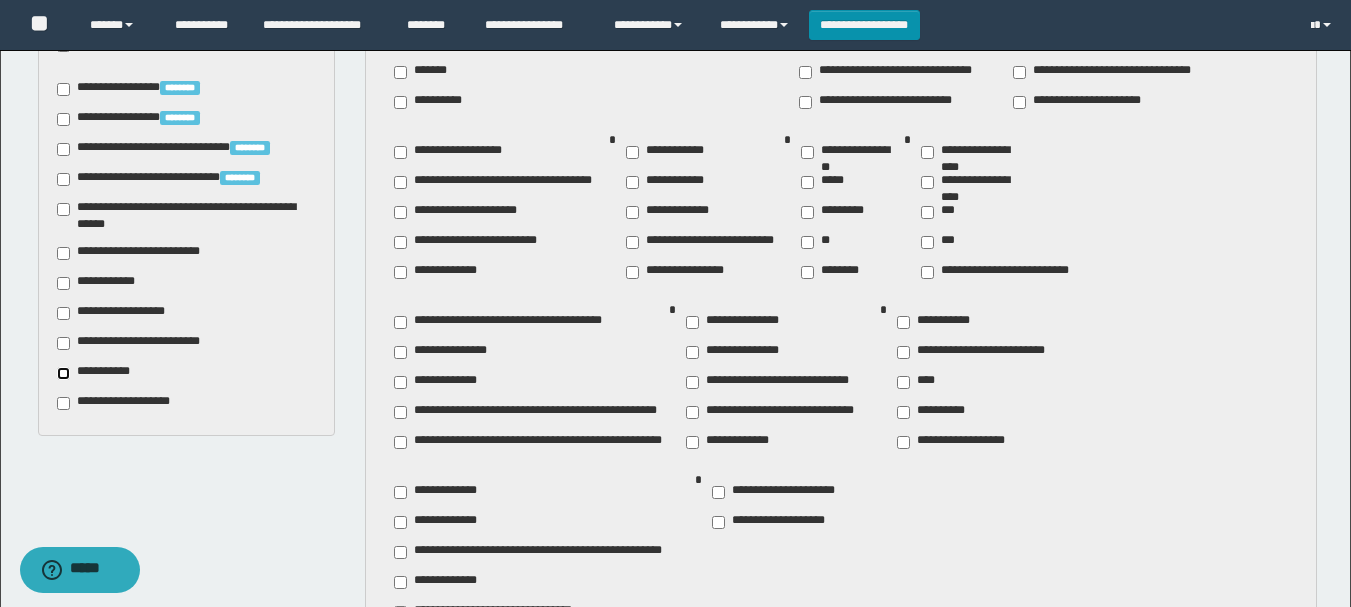 scroll, scrollTop: 2081, scrollLeft: 0, axis: vertical 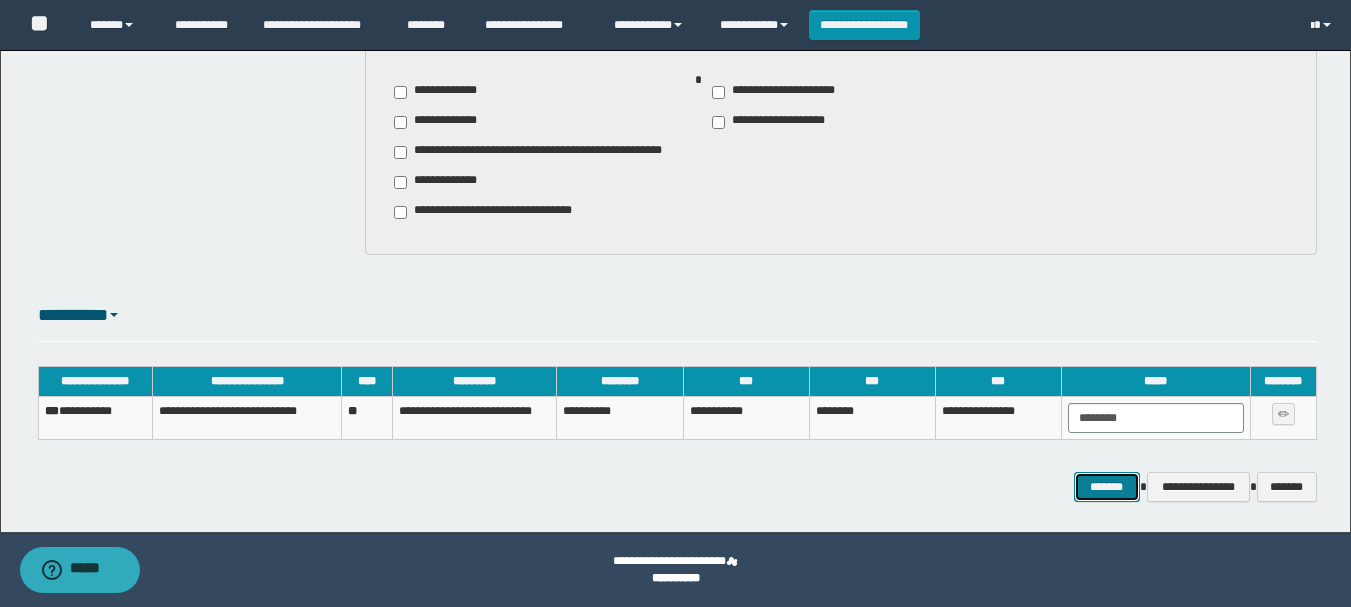 click on "*******" at bounding box center [1107, 487] 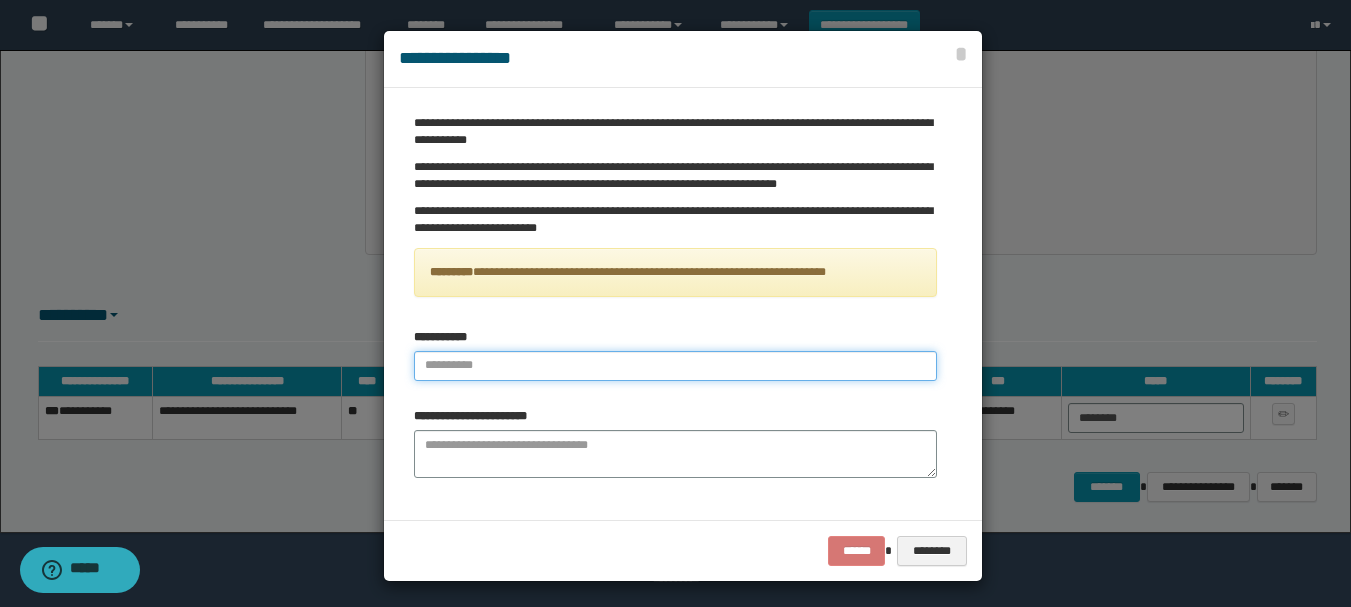 click at bounding box center (675, 366) 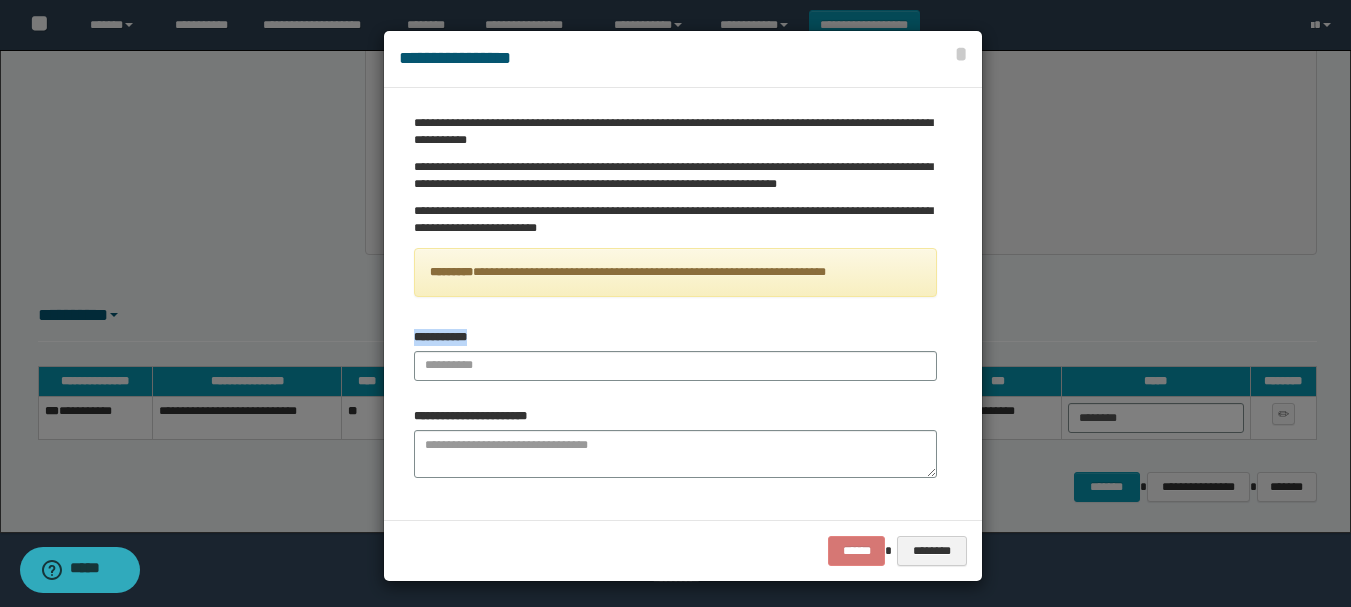 drag, startPoint x: 475, startPoint y: 334, endPoint x: 392, endPoint y: 333, distance: 83.00603 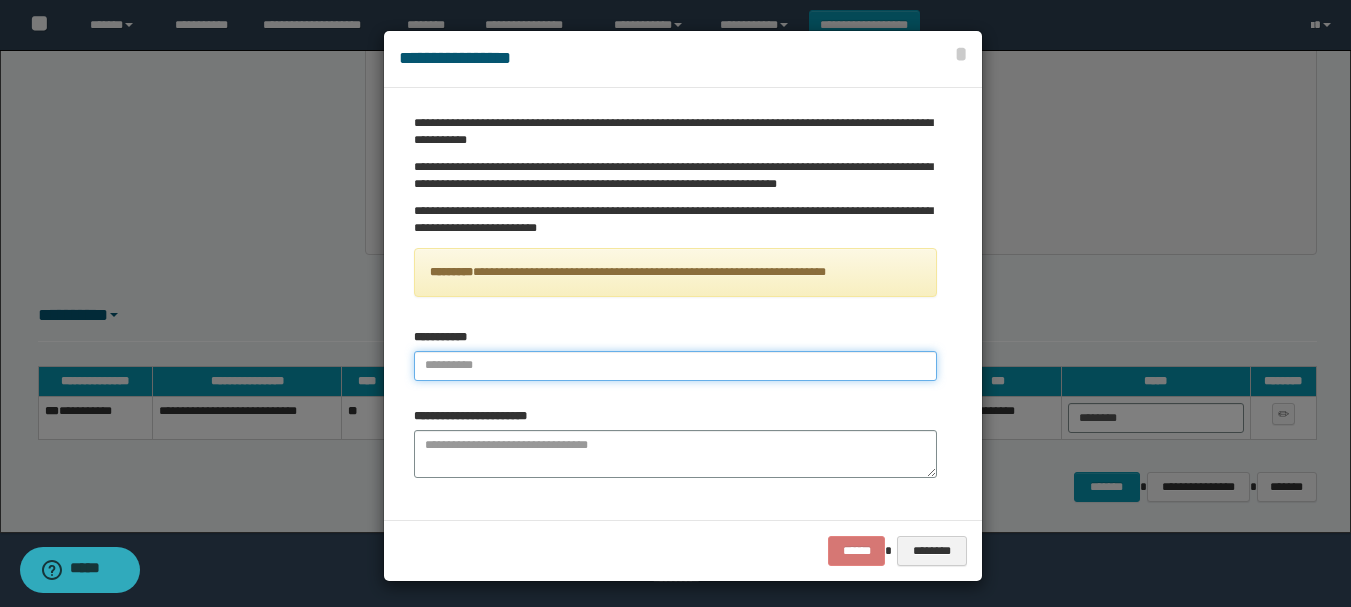 click at bounding box center [675, 366] 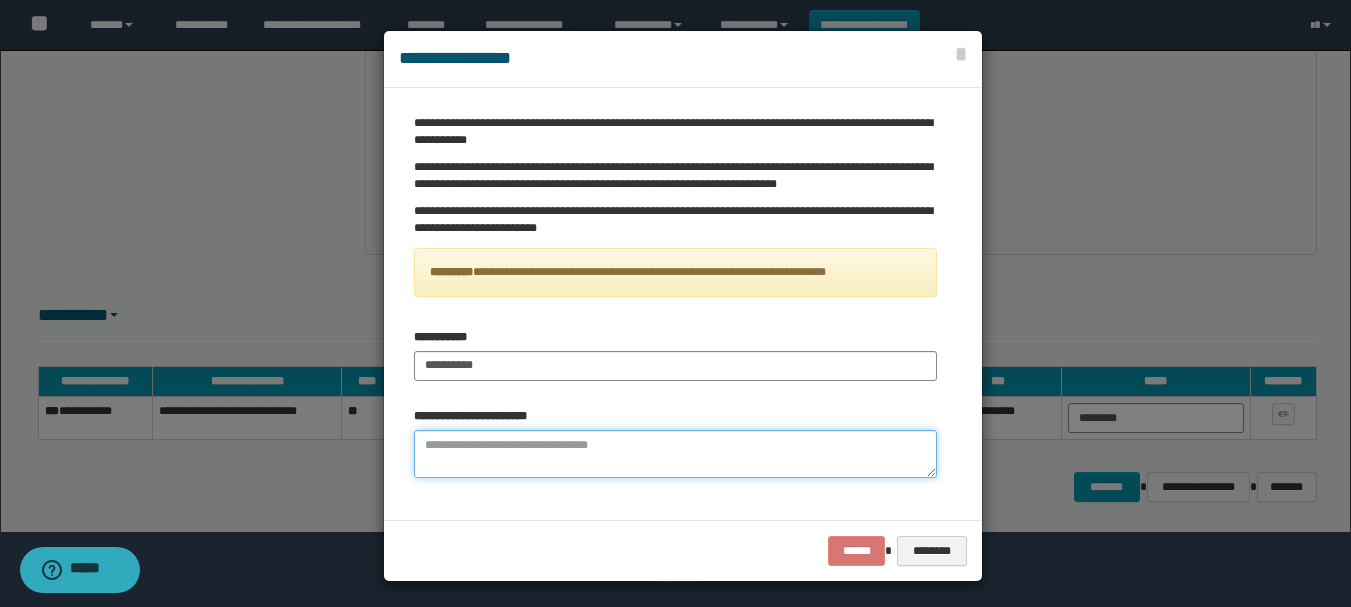click at bounding box center (675, 454) 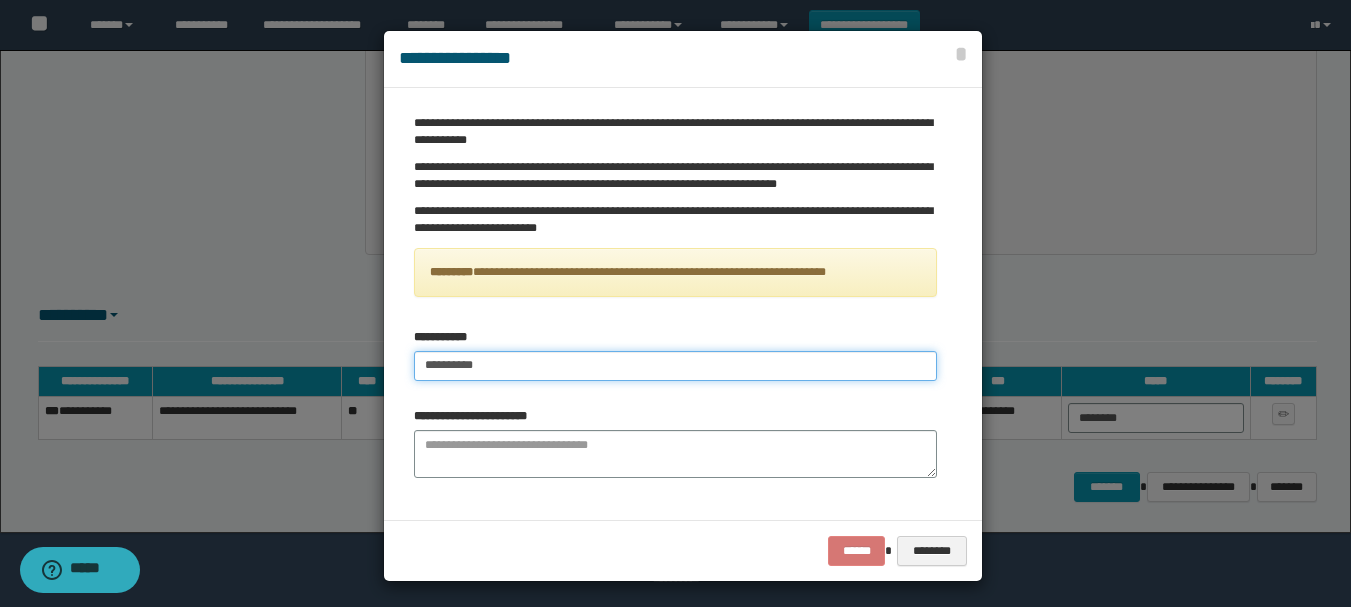 click on "**********" at bounding box center [675, 366] 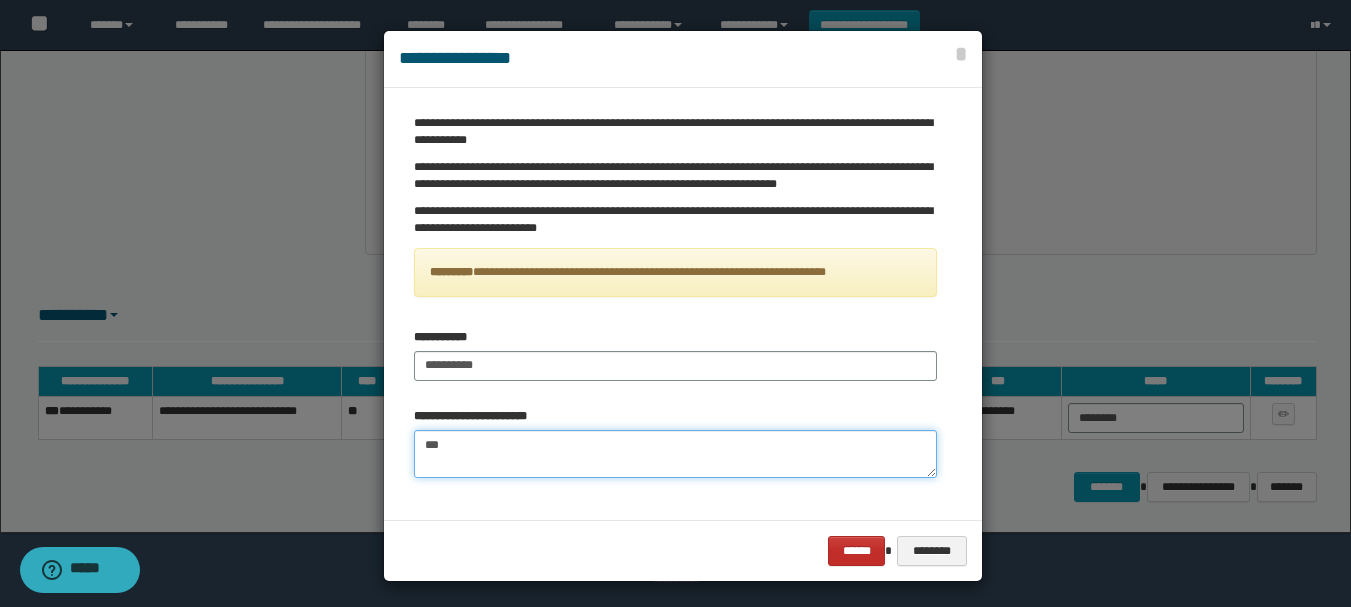 type on "***" 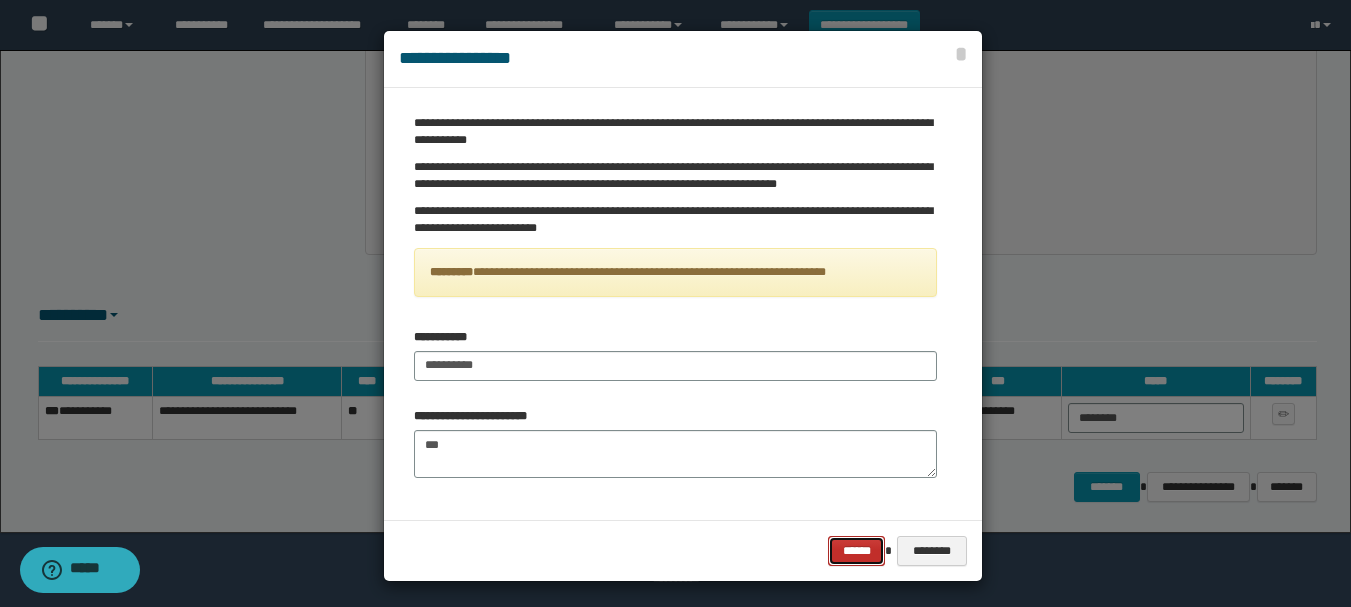 click on "******" at bounding box center [856, 551] 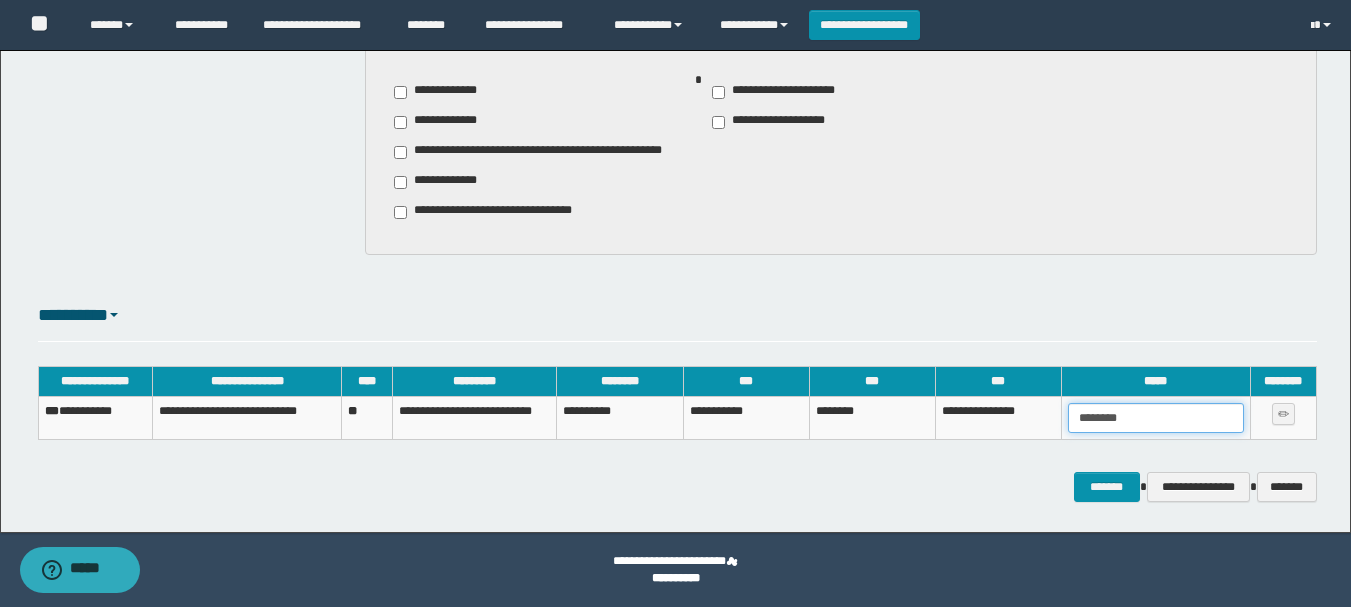 click on "*******" at bounding box center (1155, 418) 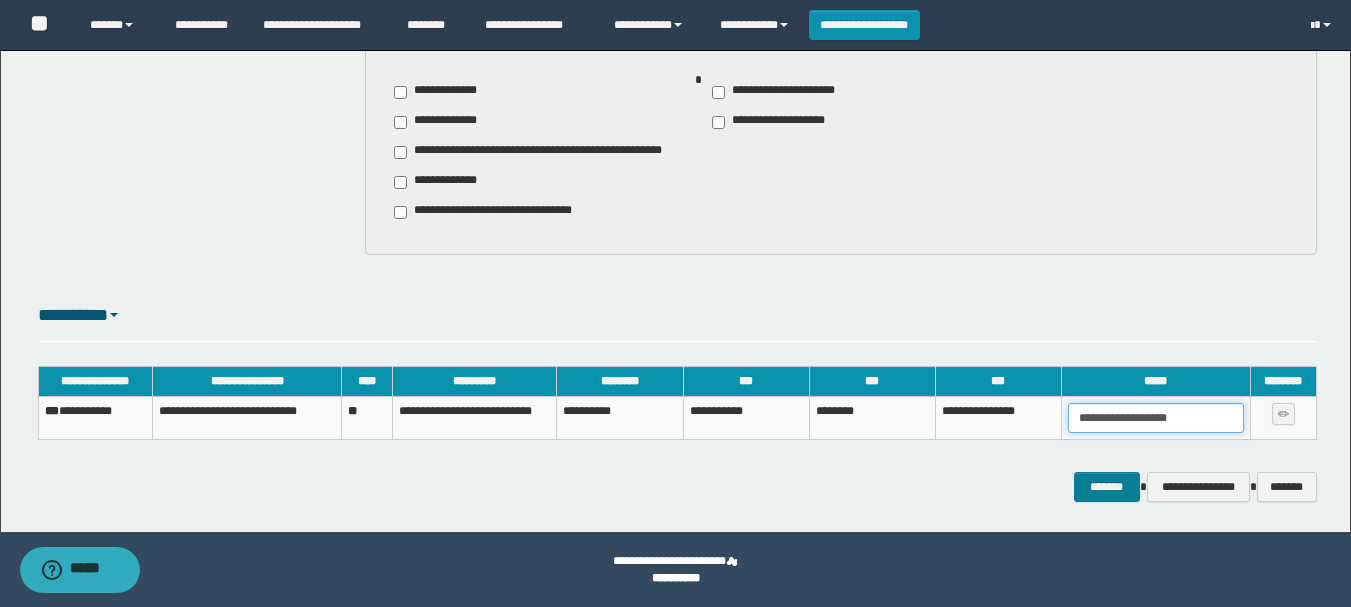 type on "**********" 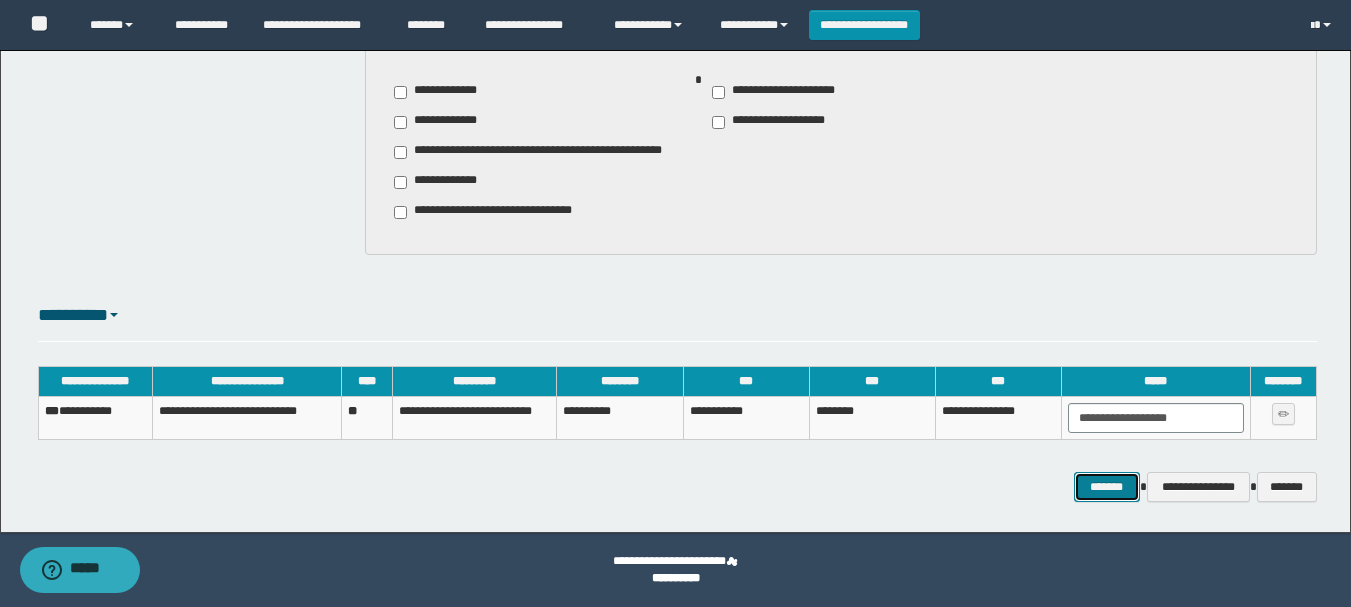 click on "*******" at bounding box center [1107, 487] 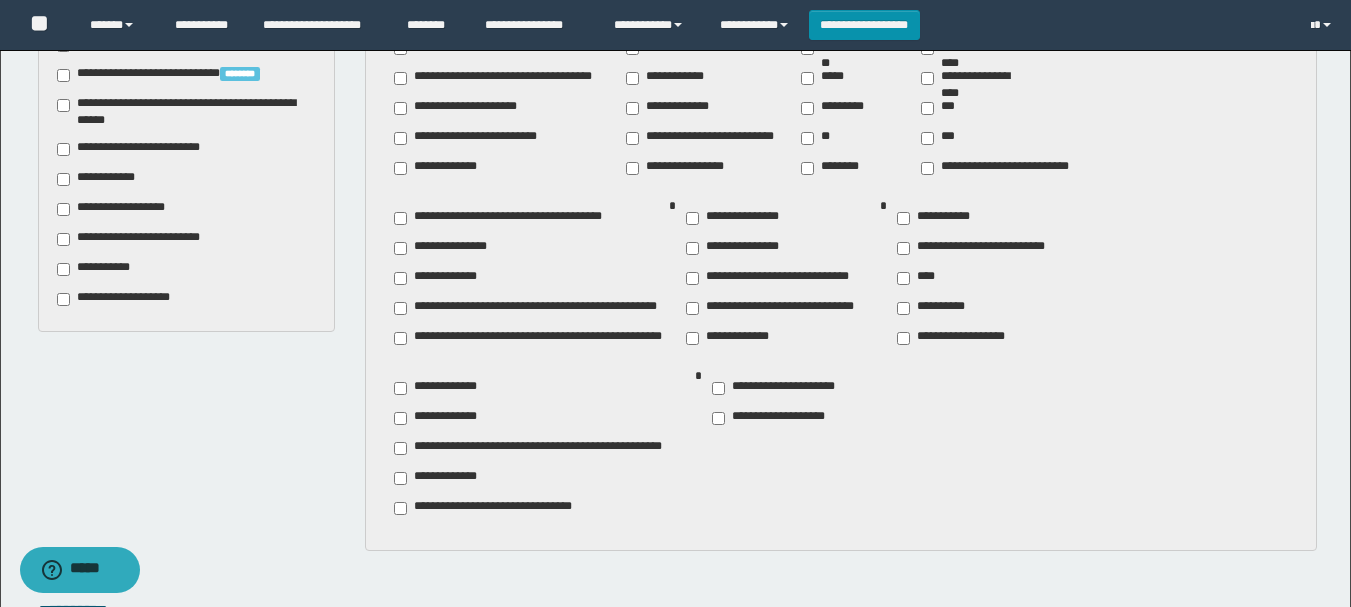 scroll, scrollTop: 1981, scrollLeft: 0, axis: vertical 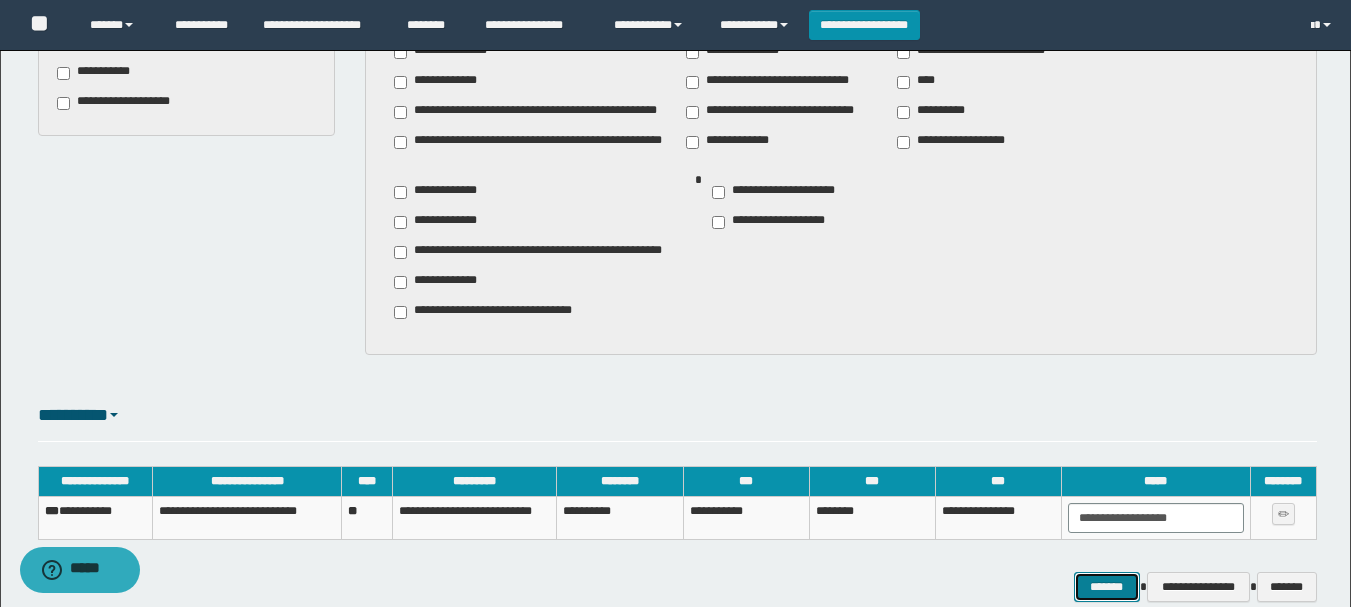 click on "*******" at bounding box center [1107, 587] 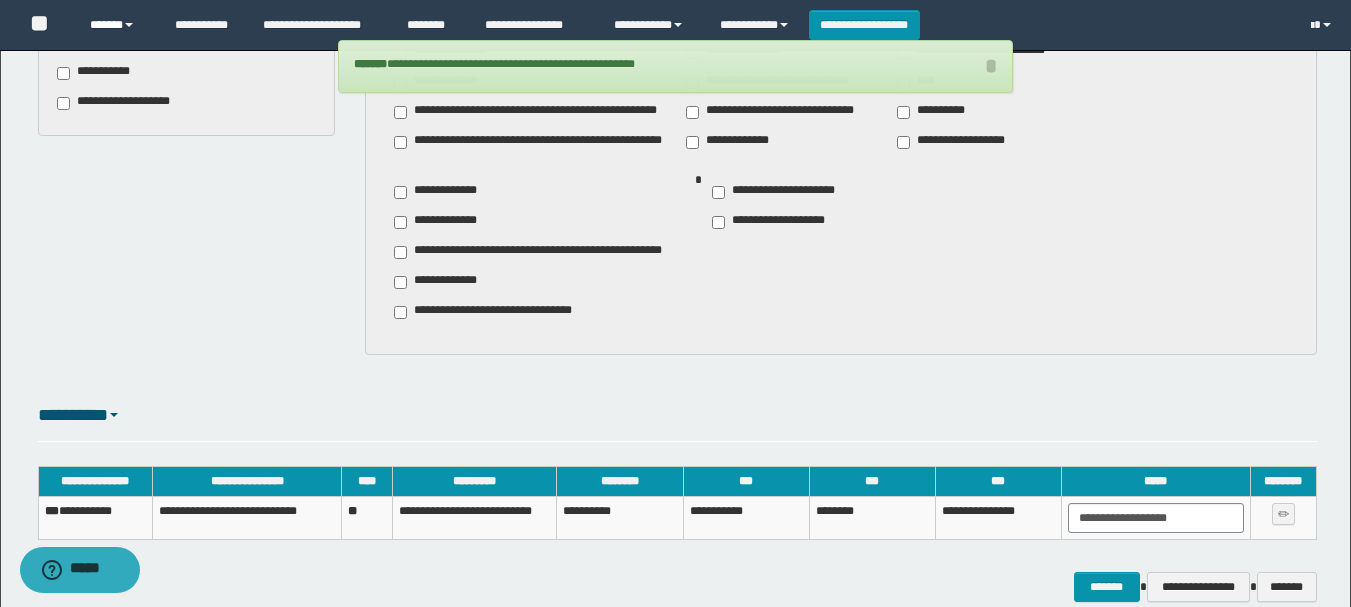 click on "******" at bounding box center (117, 25) 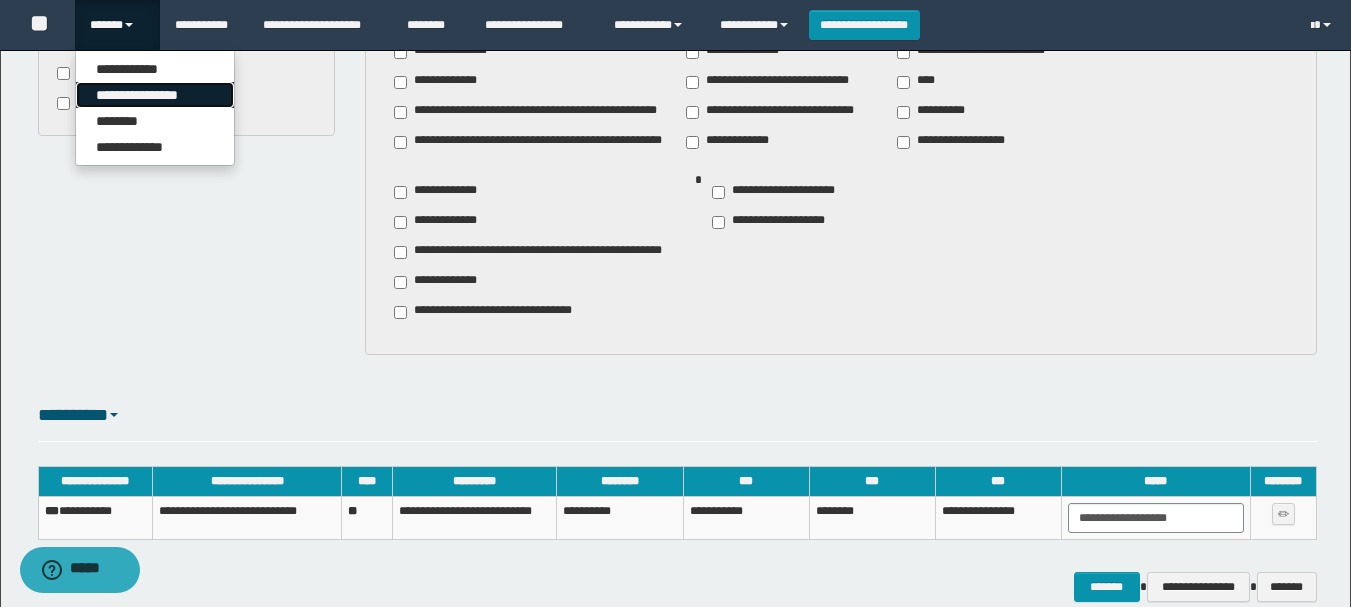 click on "**********" at bounding box center [155, 95] 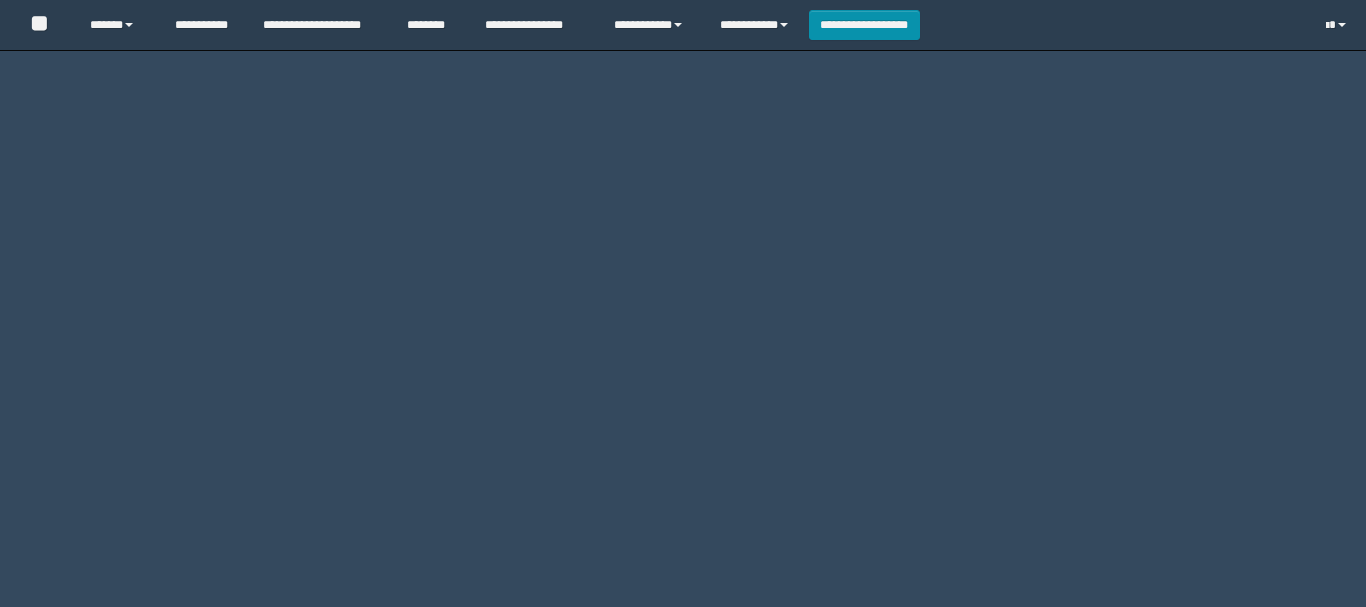 scroll, scrollTop: 0, scrollLeft: 0, axis: both 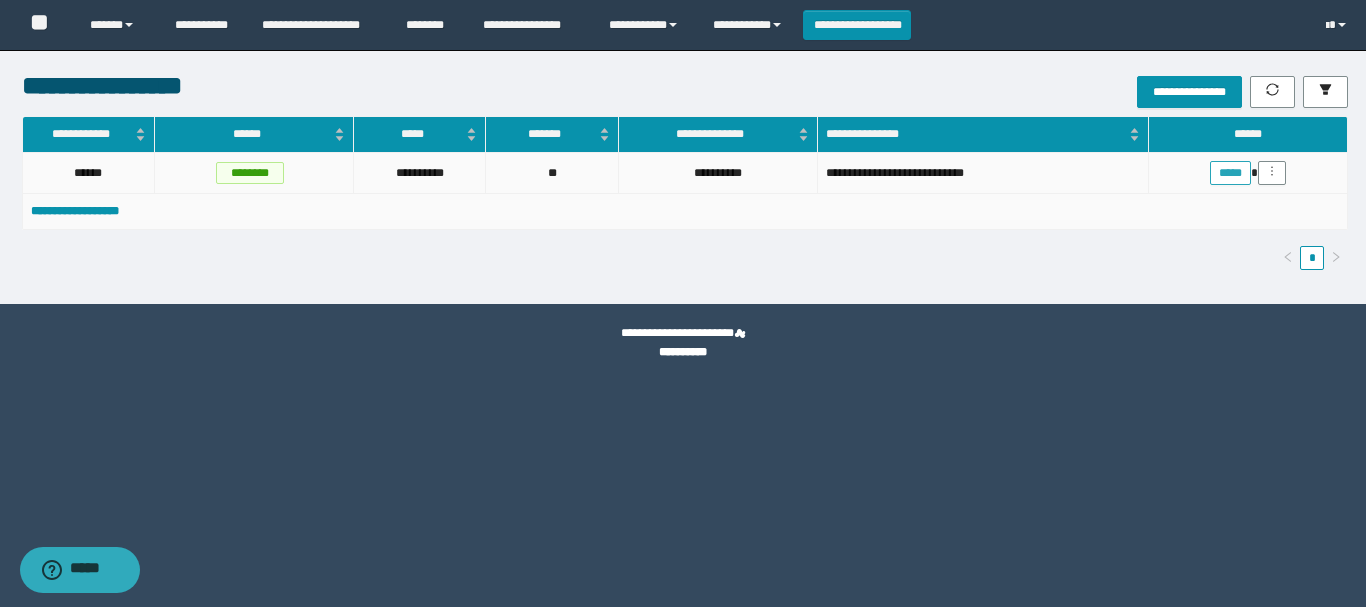 click on "*****" at bounding box center (1230, 173) 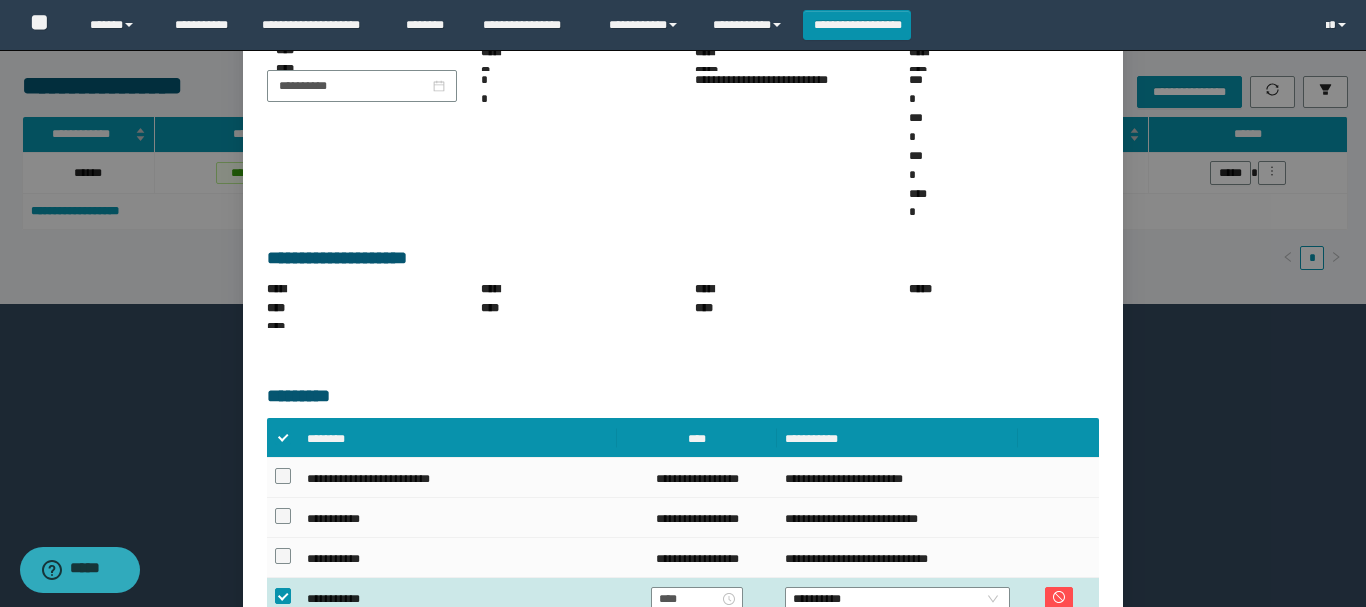 scroll, scrollTop: 291, scrollLeft: 0, axis: vertical 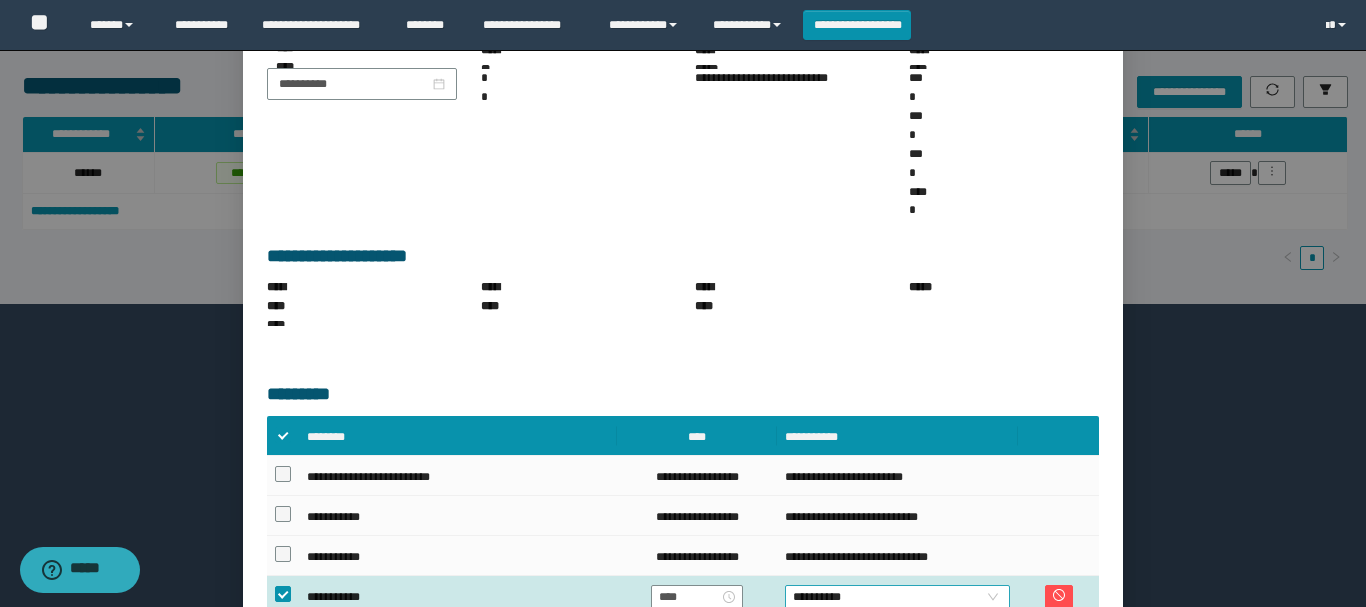 click on "**********" at bounding box center [897, 597] 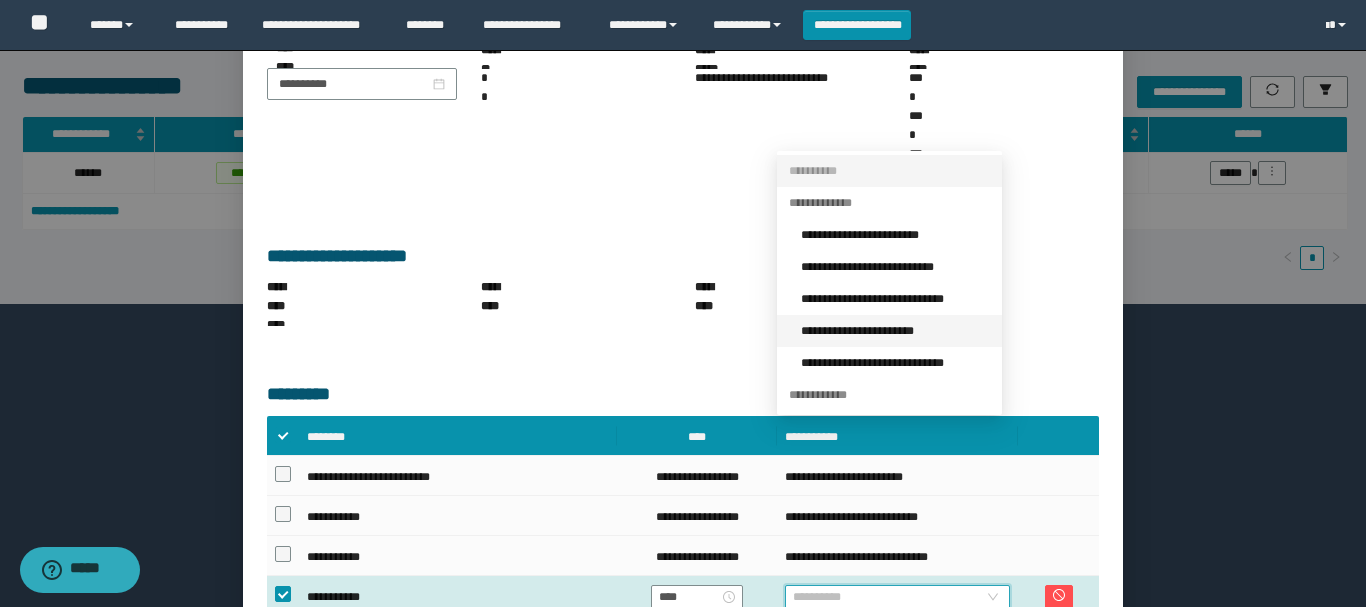 click on "**********" at bounding box center [895, 331] 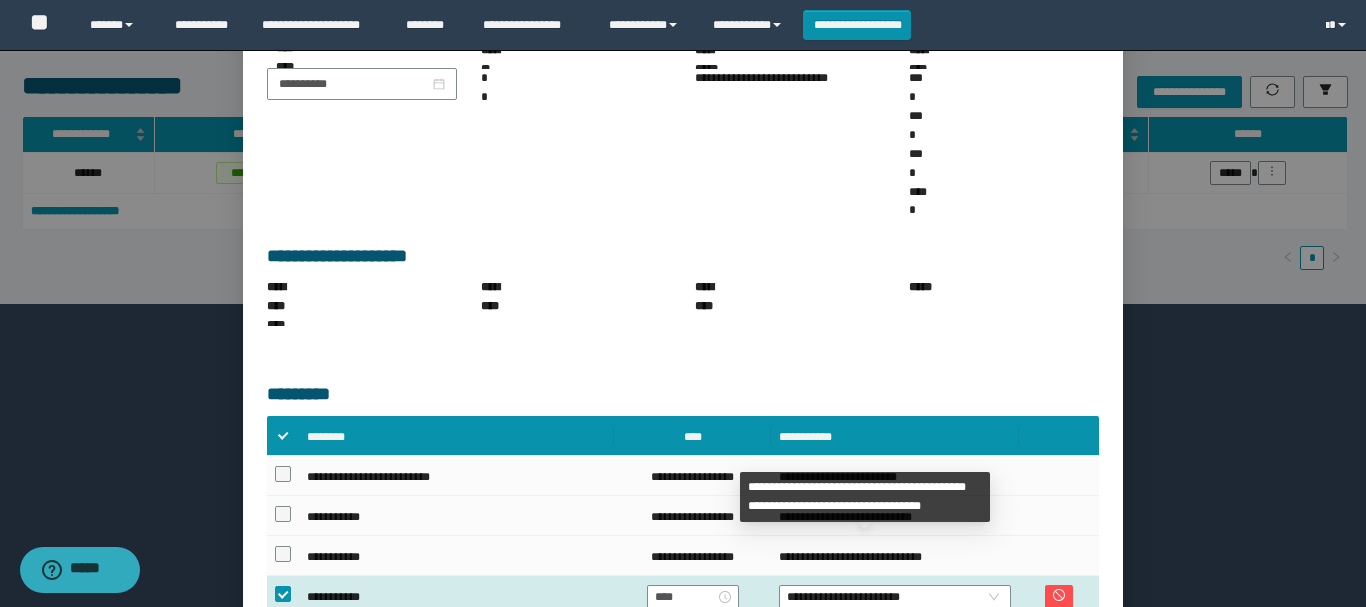 click on "**********" at bounding box center (873, 724) 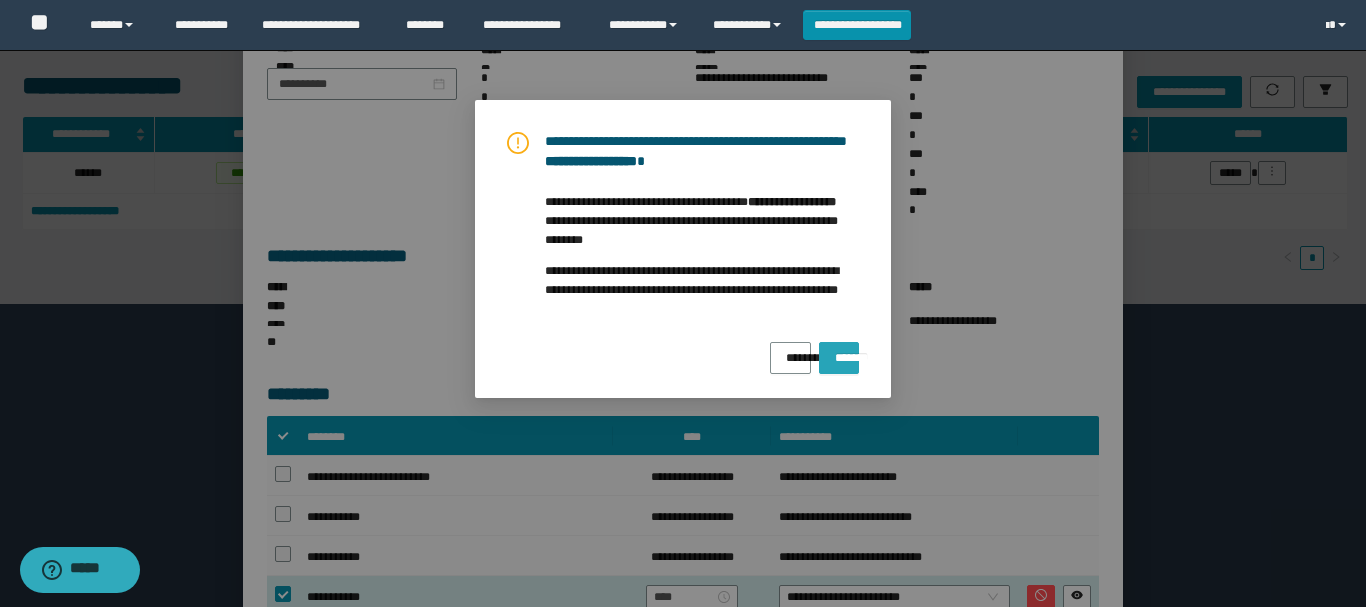 click on "*******" at bounding box center (839, 358) 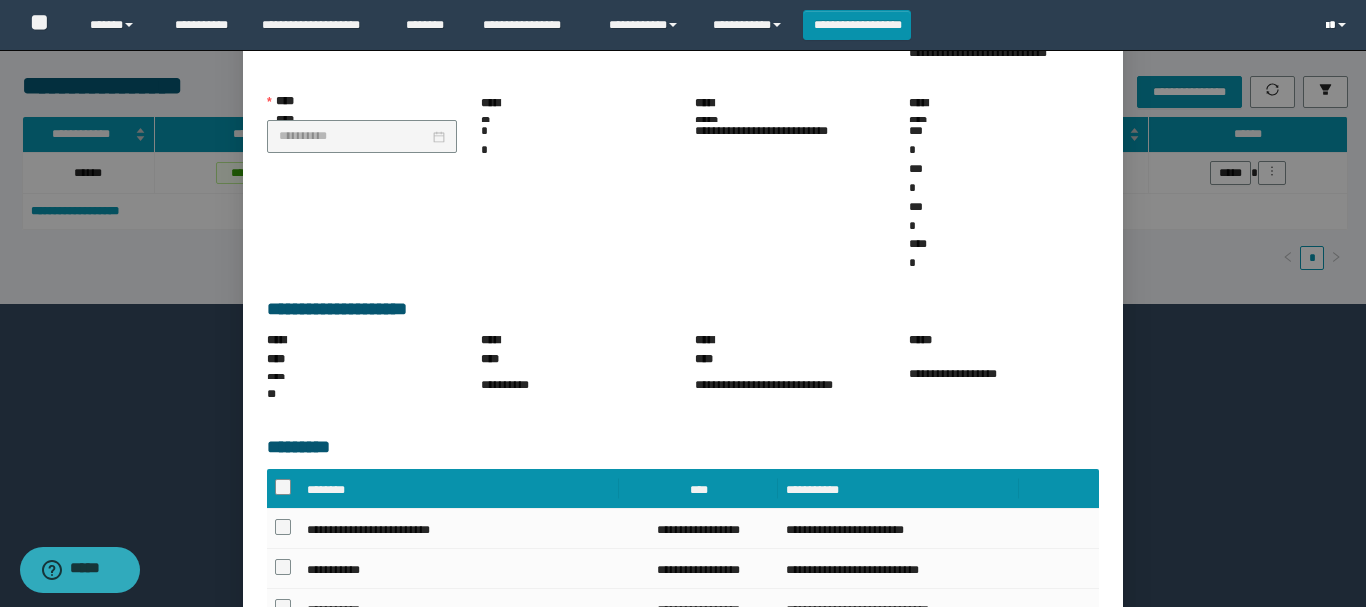 scroll, scrollTop: 287, scrollLeft: 0, axis: vertical 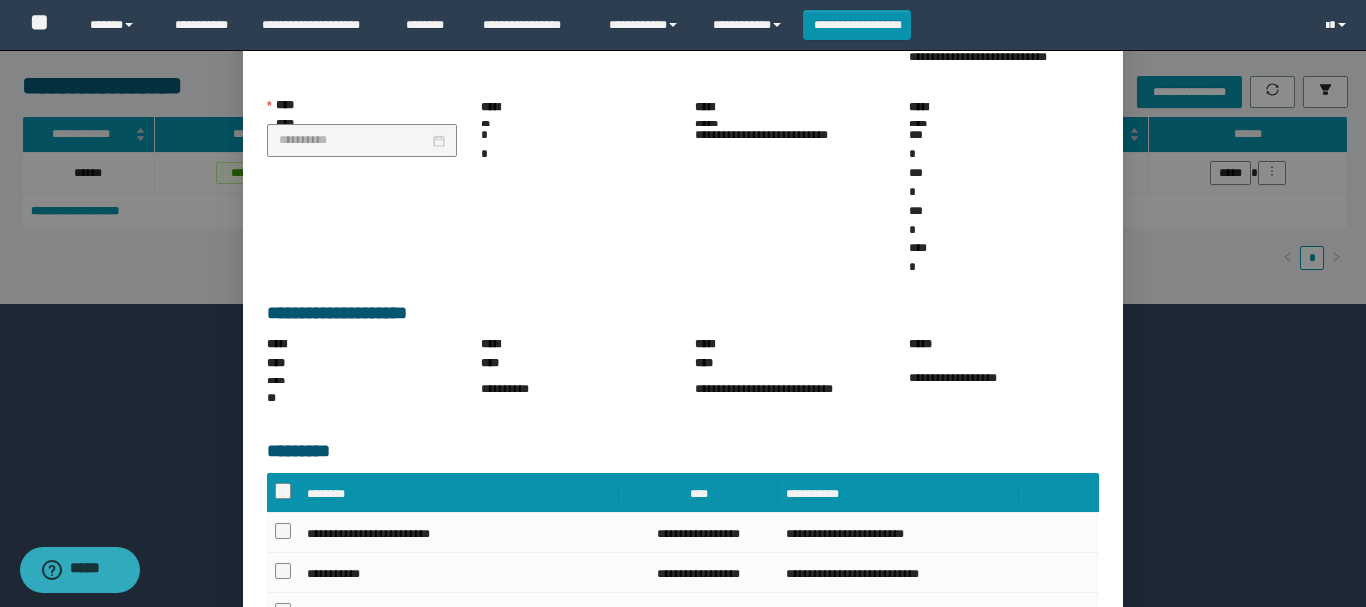 click on "******" at bounding box center [1075, 723] 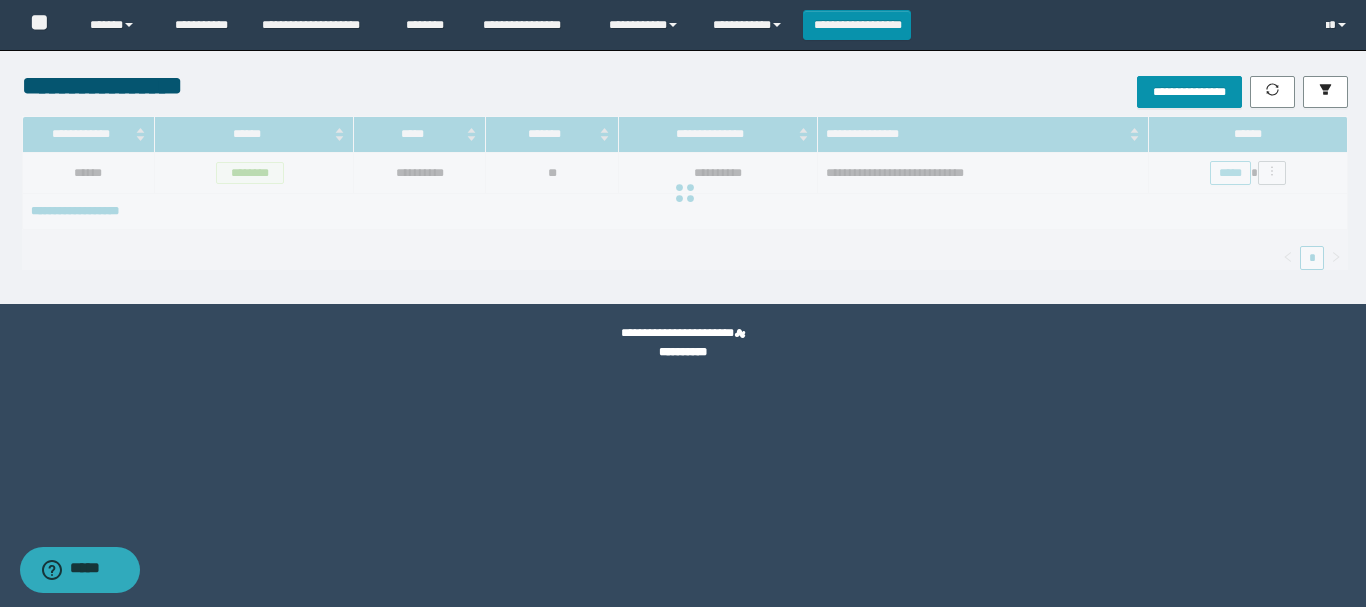 scroll, scrollTop: 0, scrollLeft: 0, axis: both 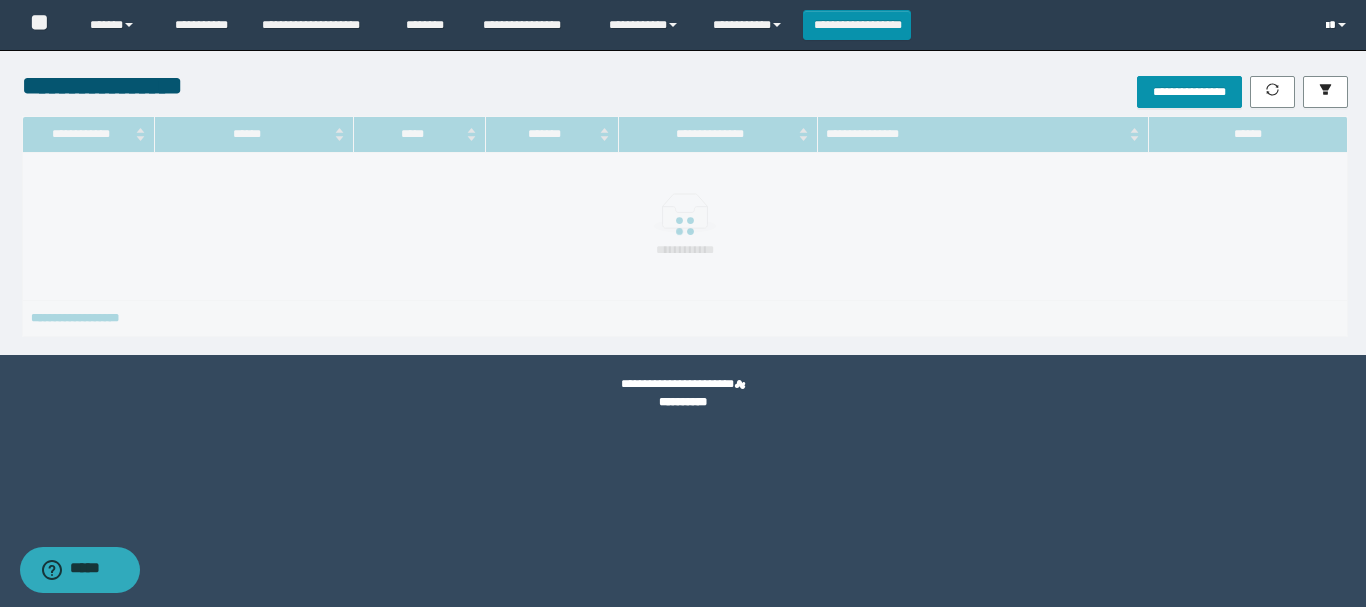 click at bounding box center (1327, 26) 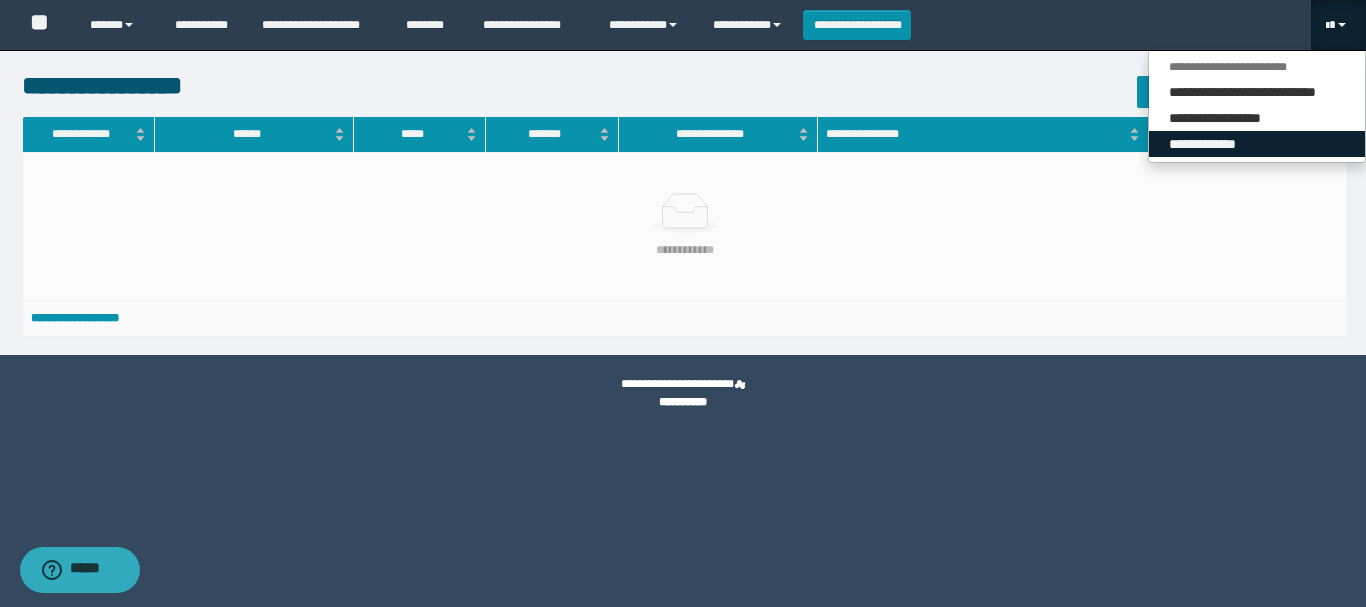 click on "**********" at bounding box center [1257, 144] 